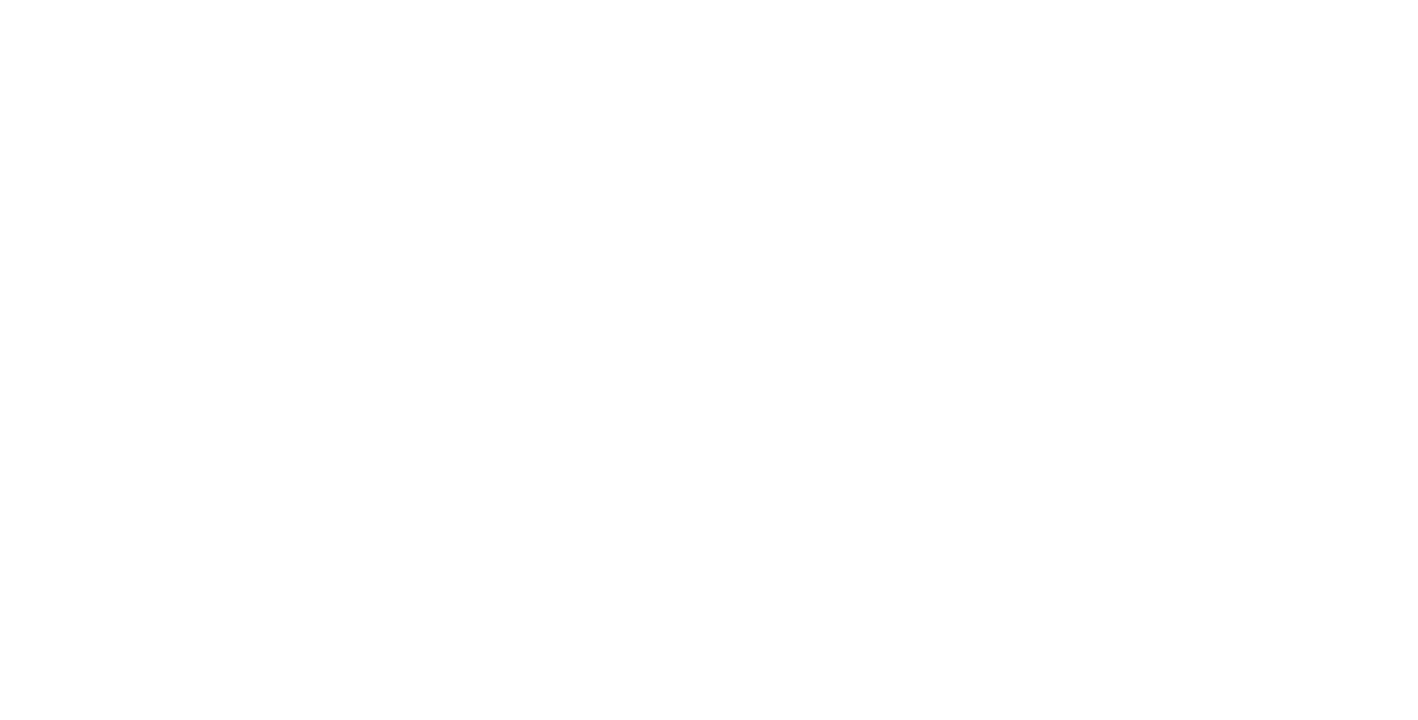 scroll, scrollTop: 0, scrollLeft: 0, axis: both 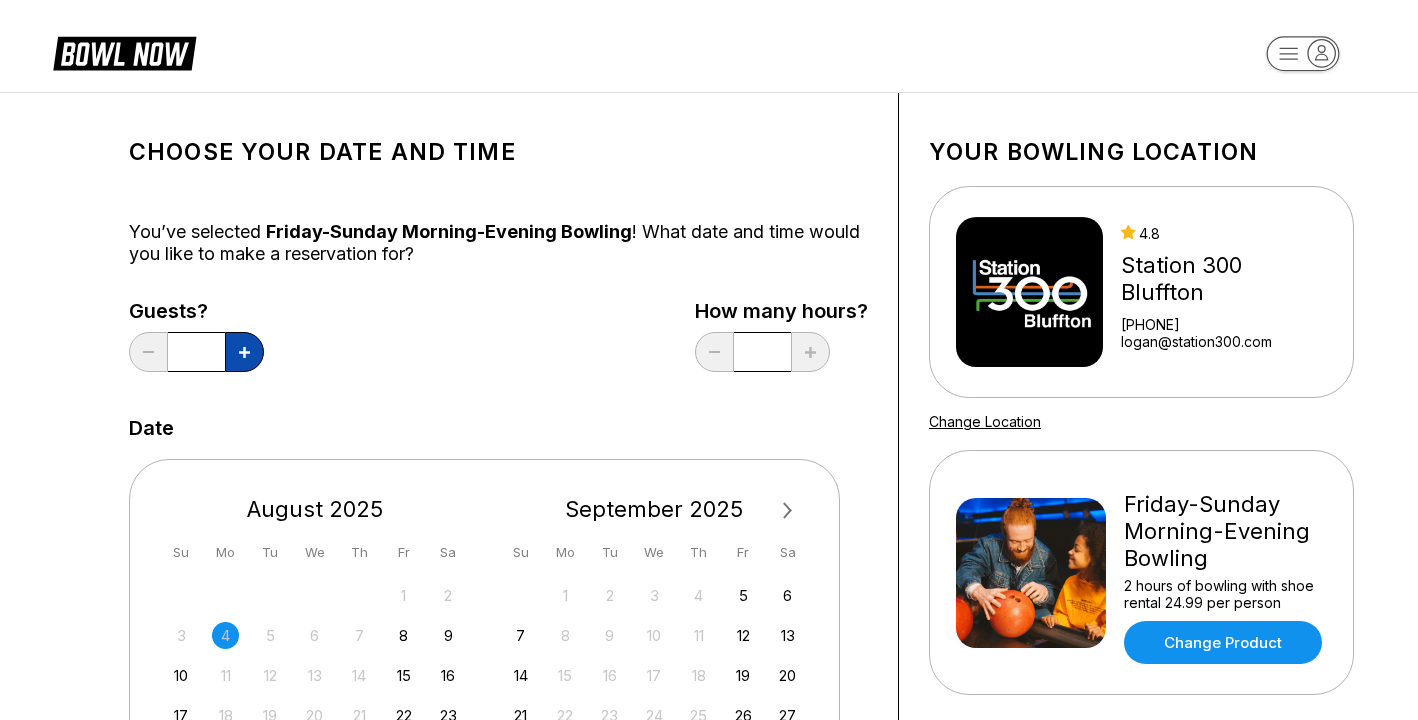 click 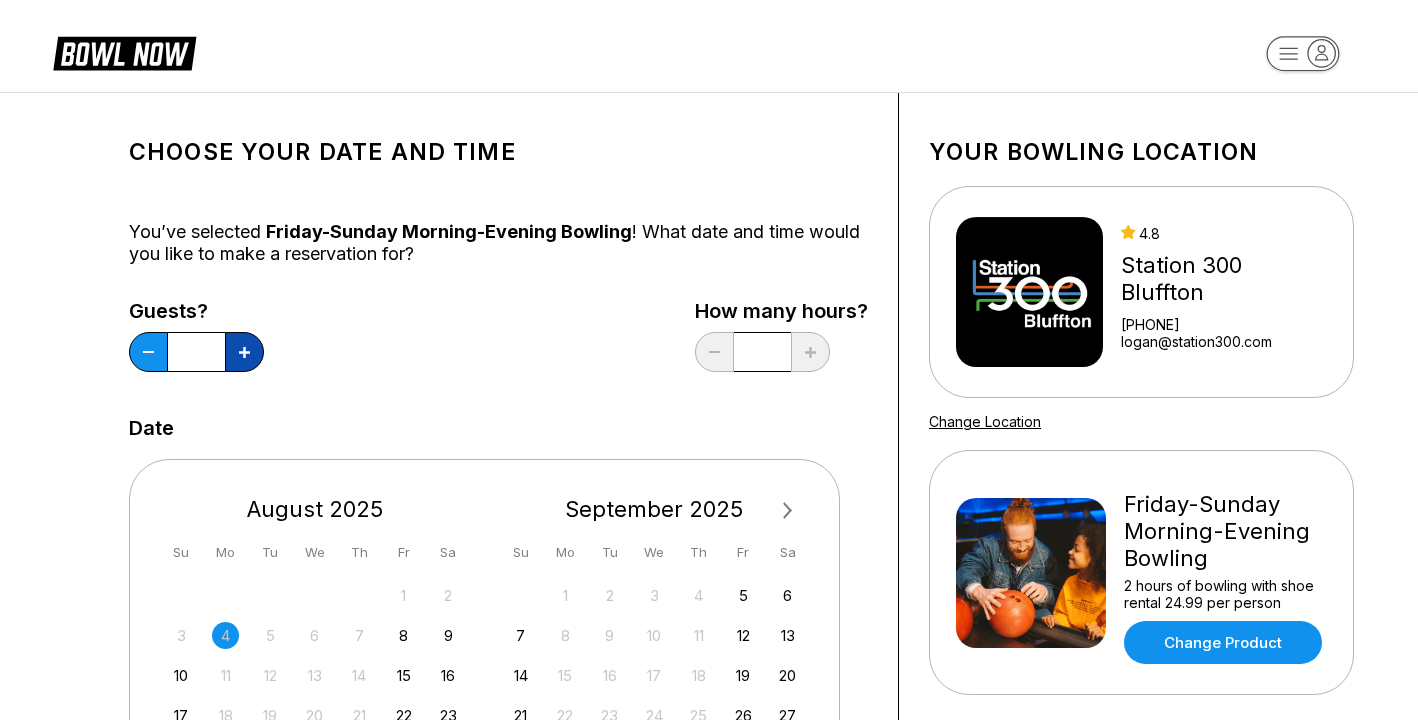 click 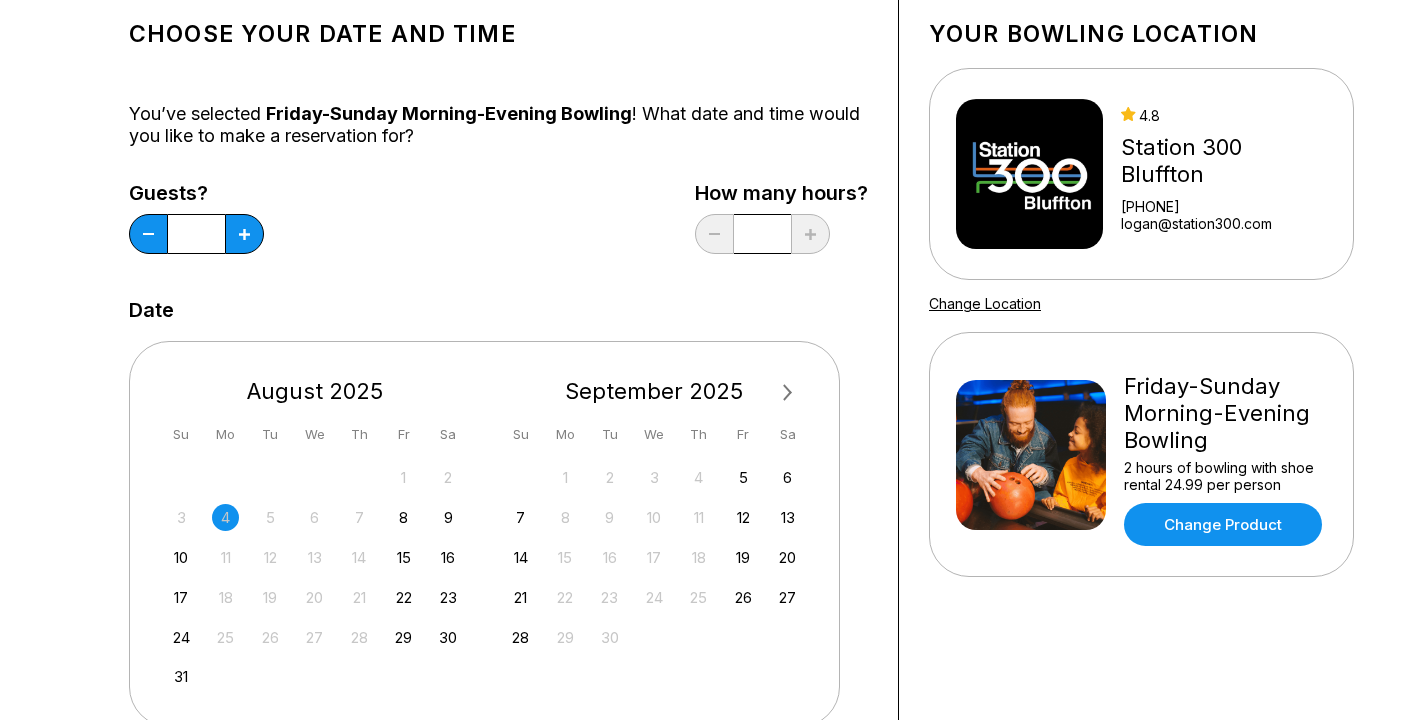 scroll, scrollTop: 171, scrollLeft: 0, axis: vertical 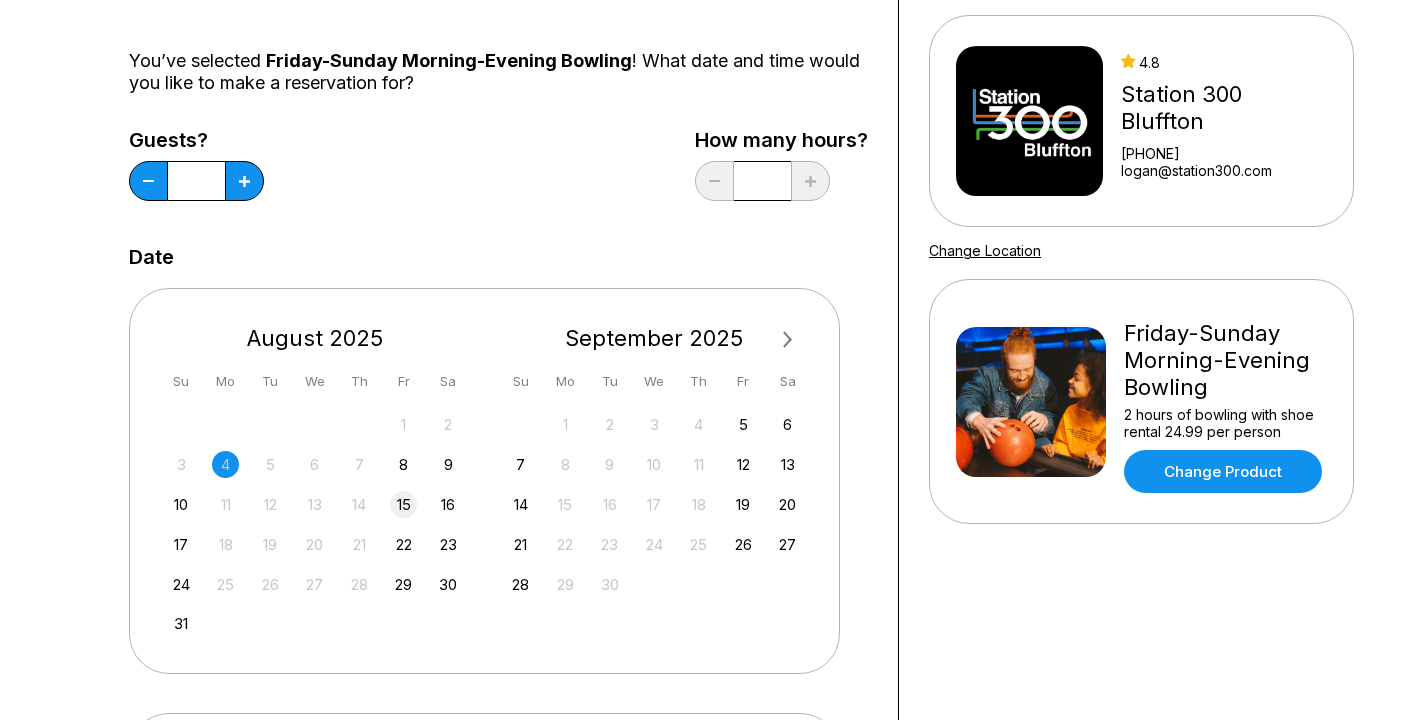 click on "15" at bounding box center (403, 504) 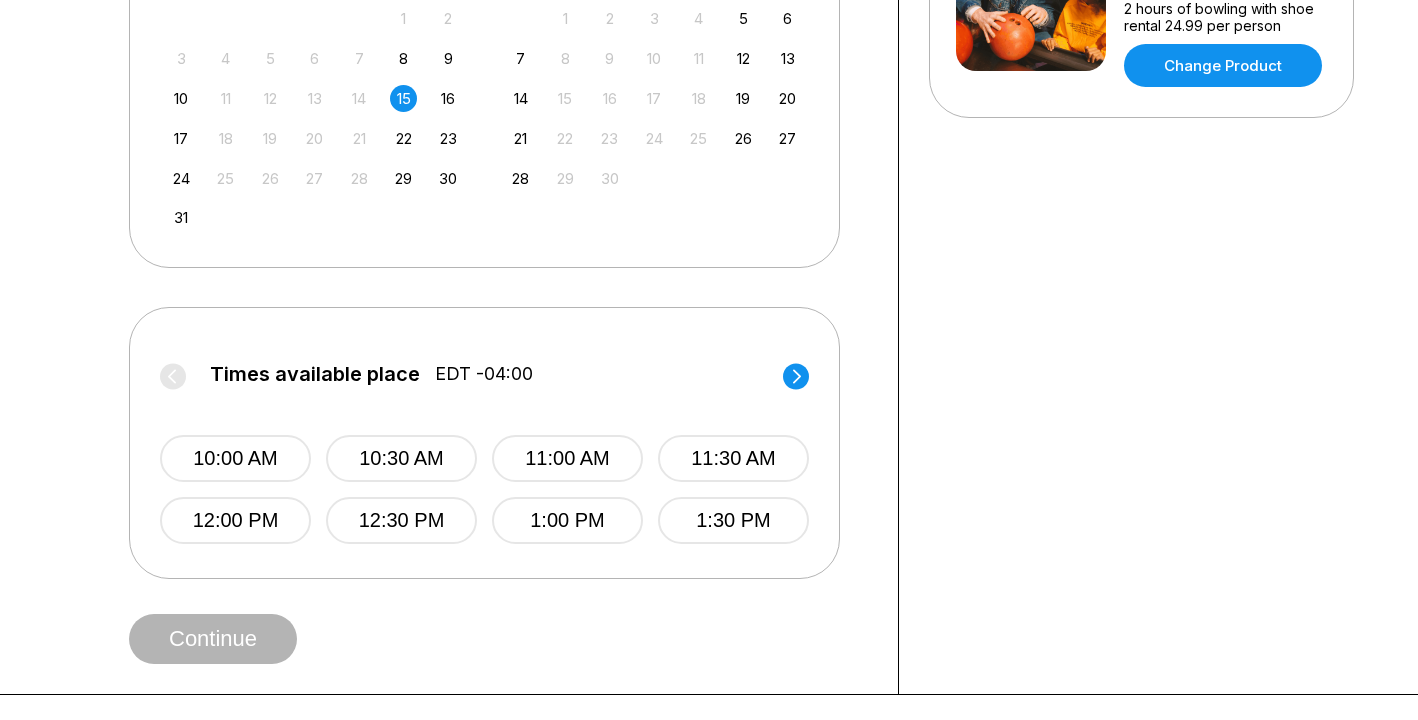 scroll, scrollTop: 580, scrollLeft: 0, axis: vertical 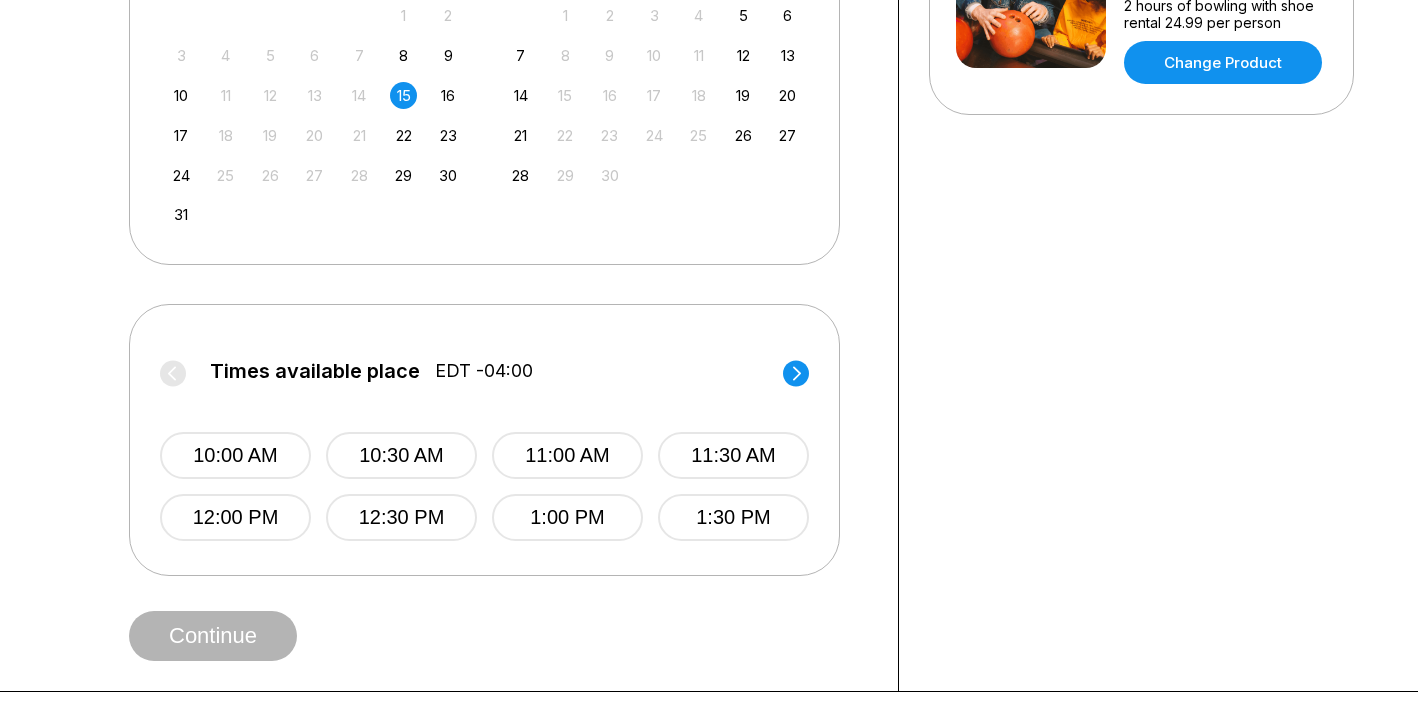 click 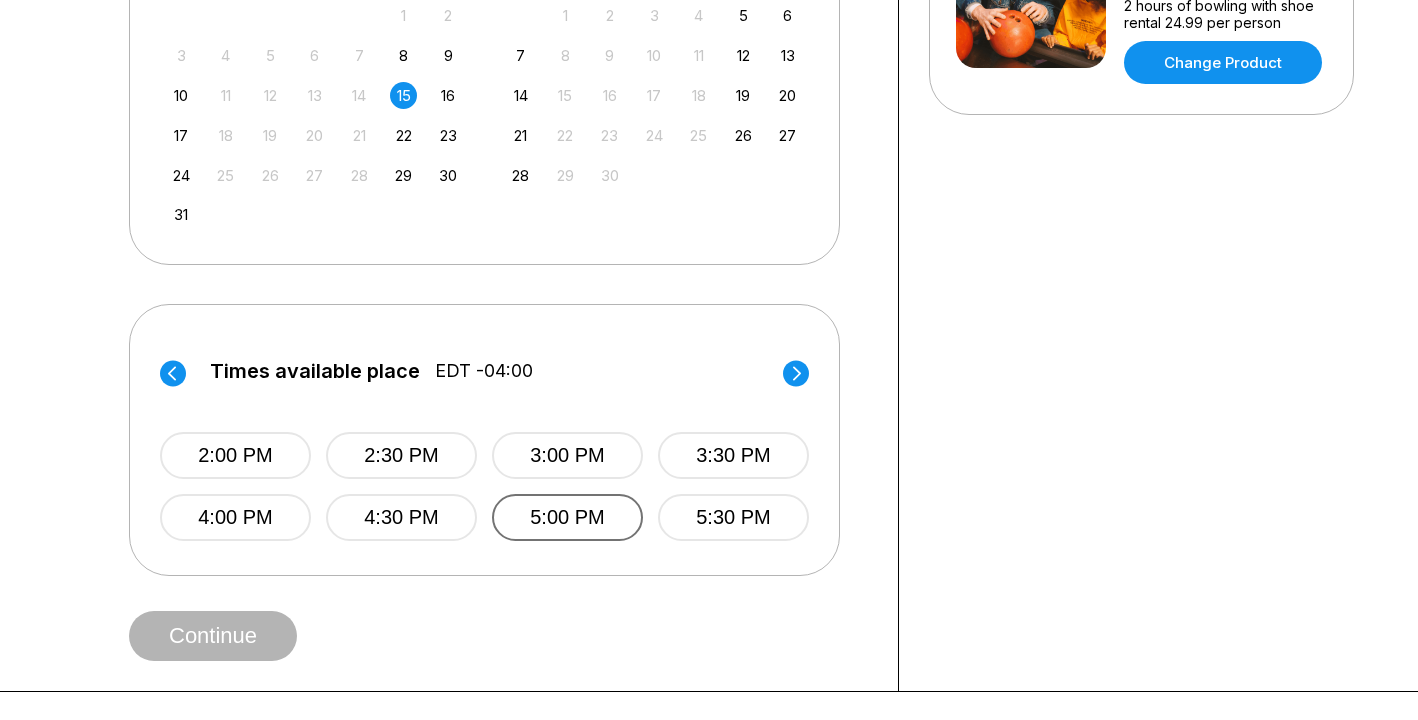 click on "5:00 PM" at bounding box center [567, 517] 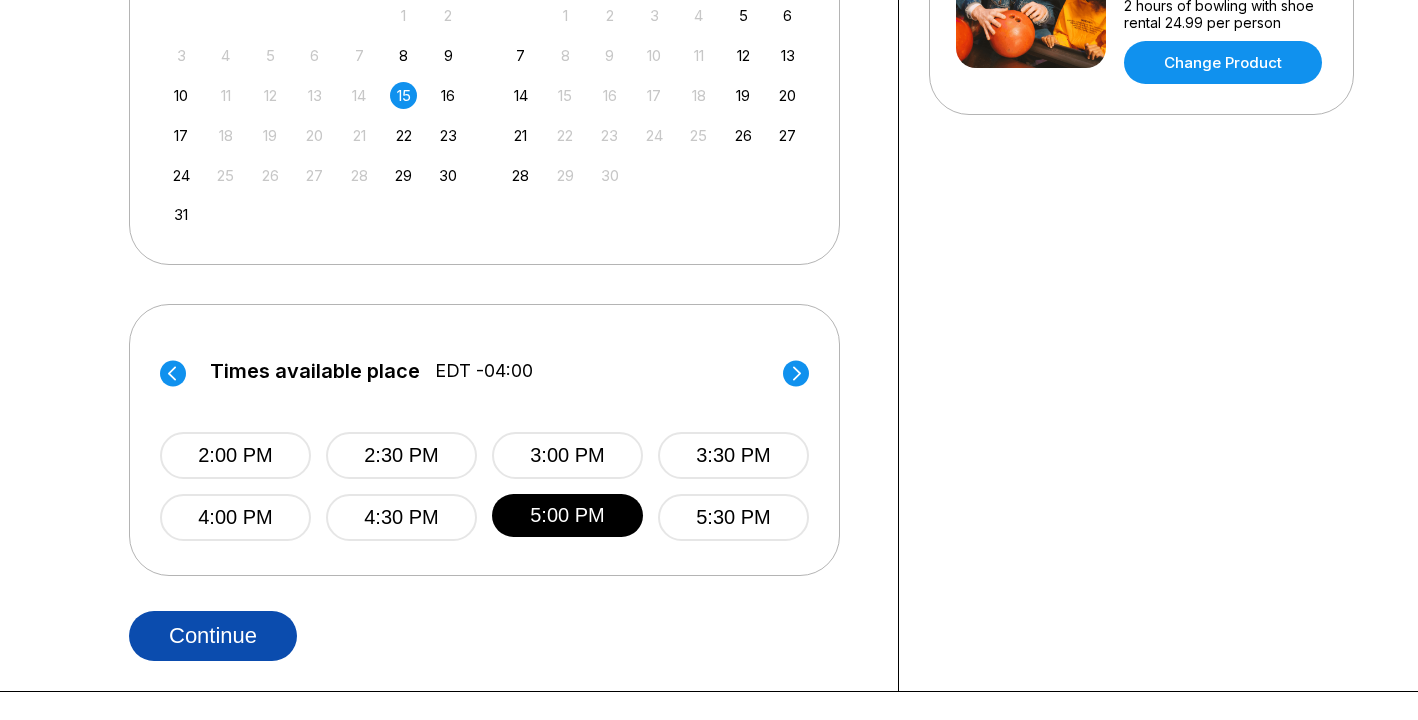 click on "Continue" at bounding box center (213, 636) 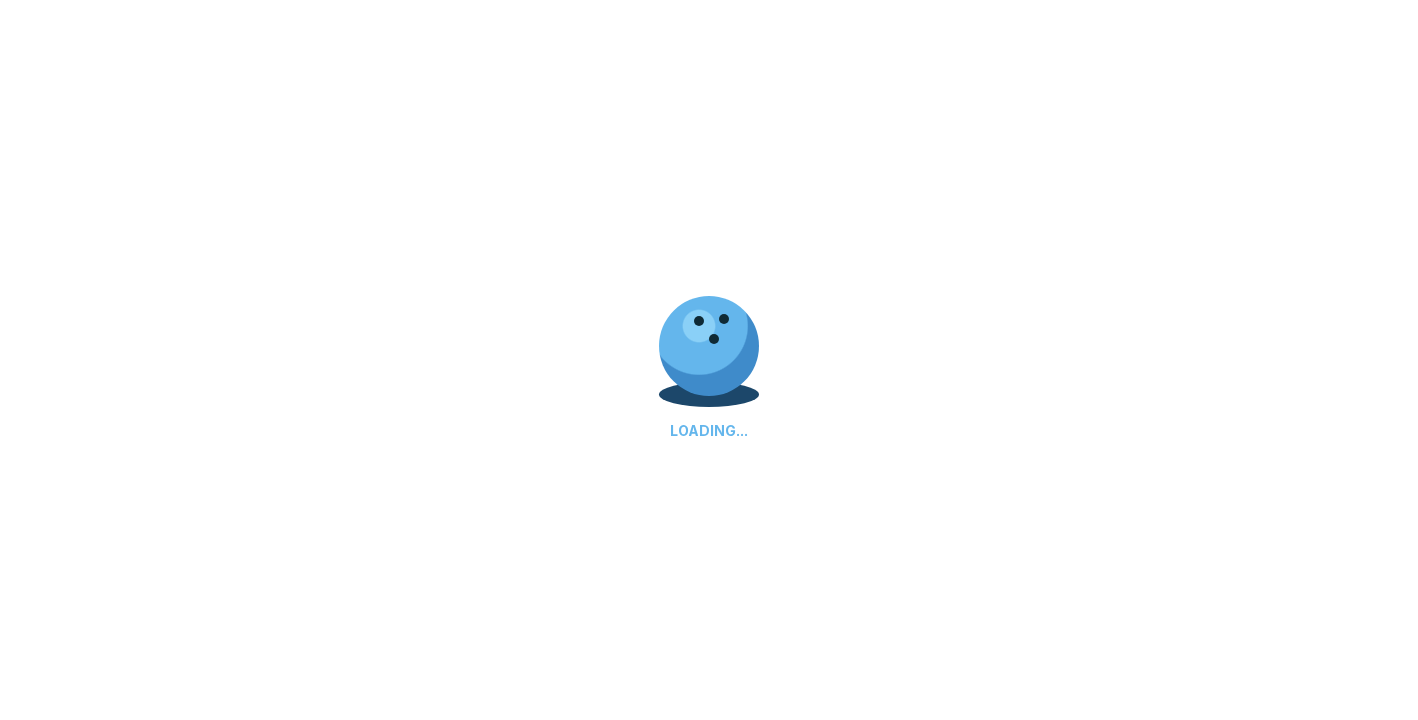 scroll, scrollTop: 0, scrollLeft: 0, axis: both 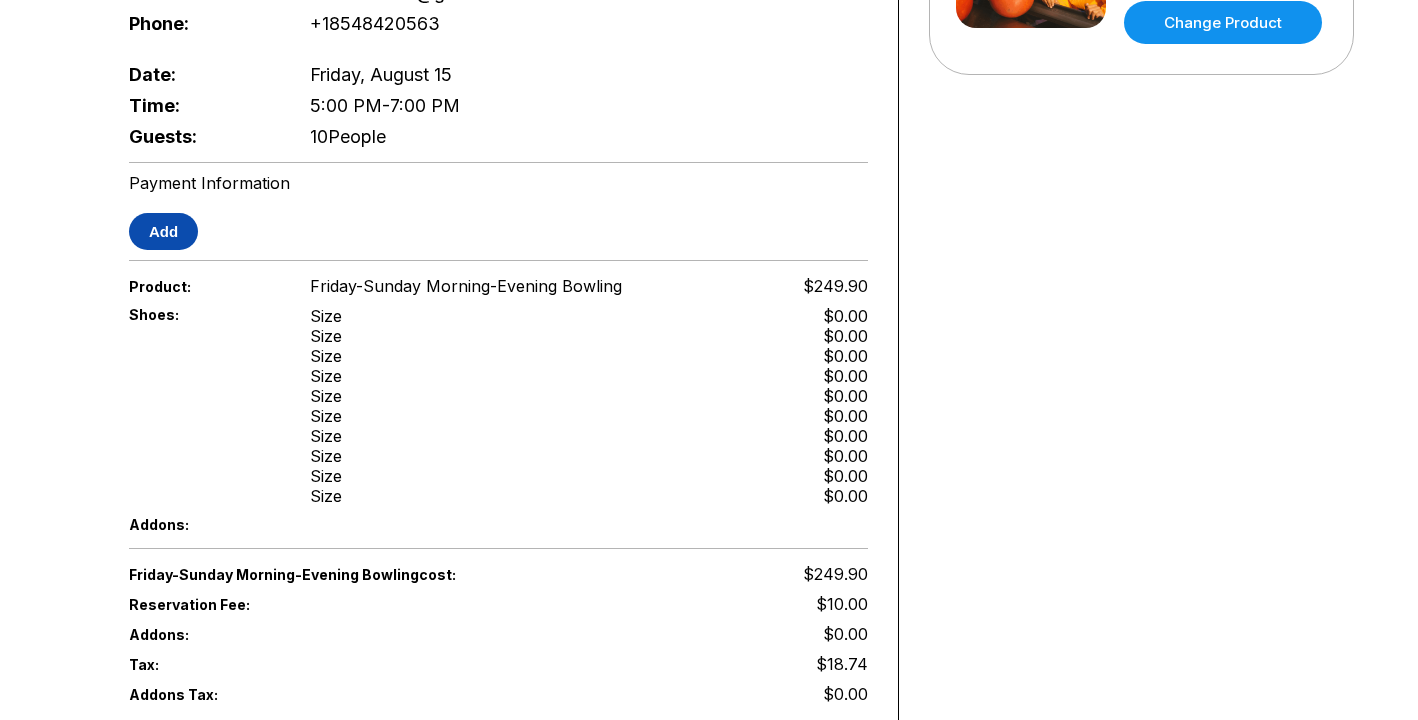 click on "Add" at bounding box center [163, 231] 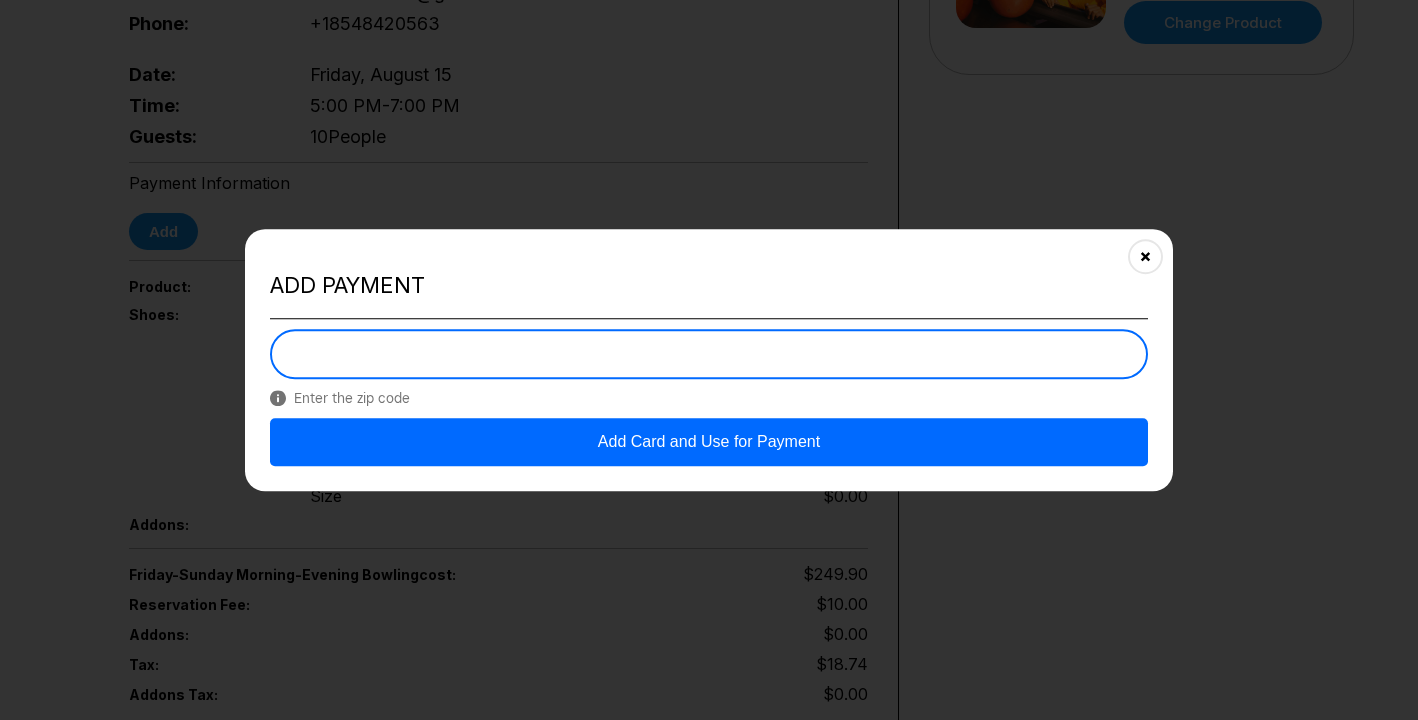 click on "Add Card and Use for Payment" at bounding box center (709, 442) 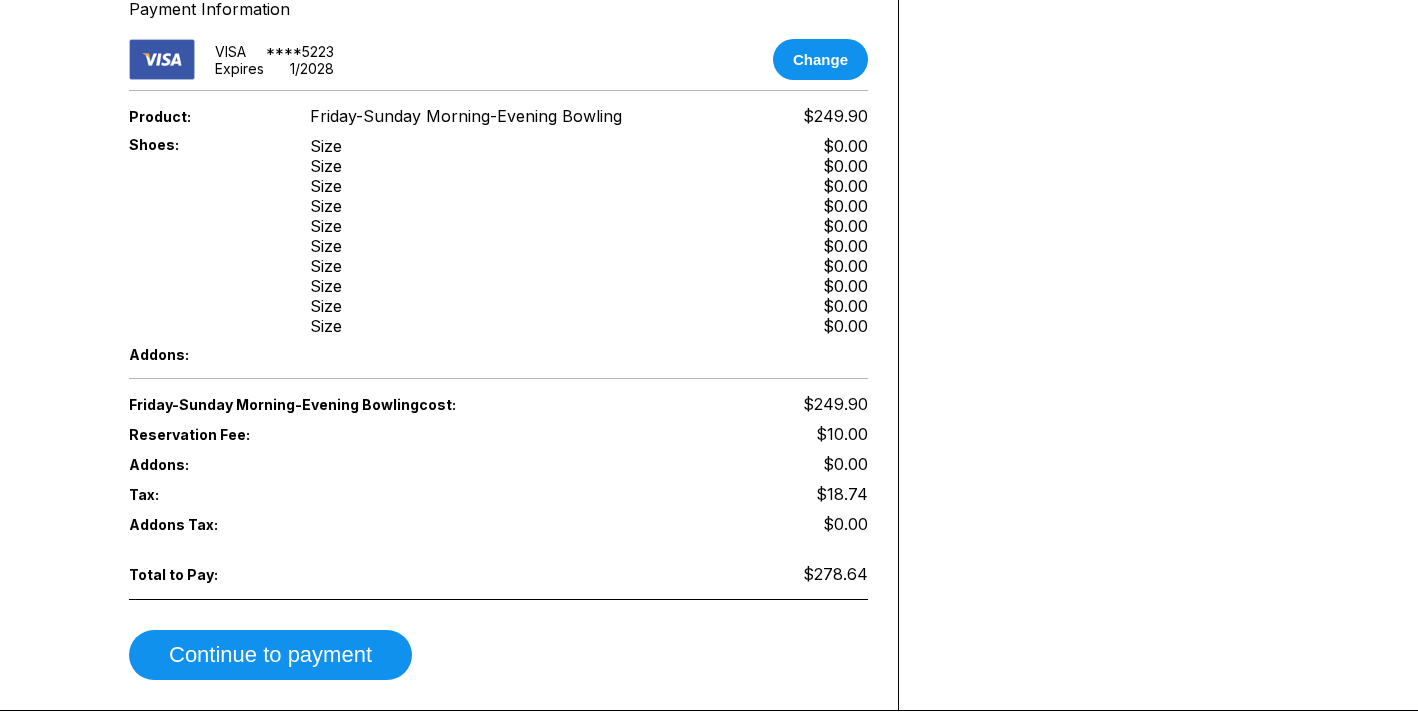 scroll, scrollTop: 797, scrollLeft: 0, axis: vertical 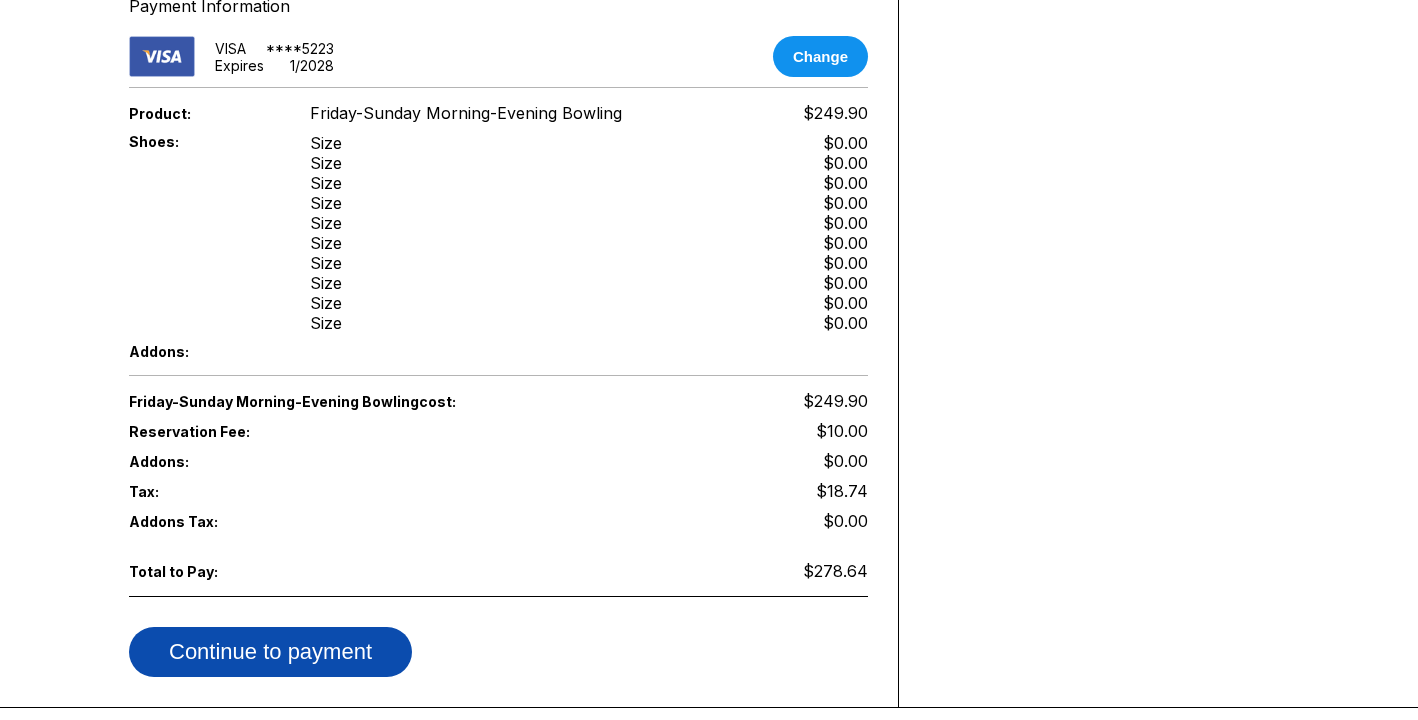 click on "Continue to payment" at bounding box center (270, 652) 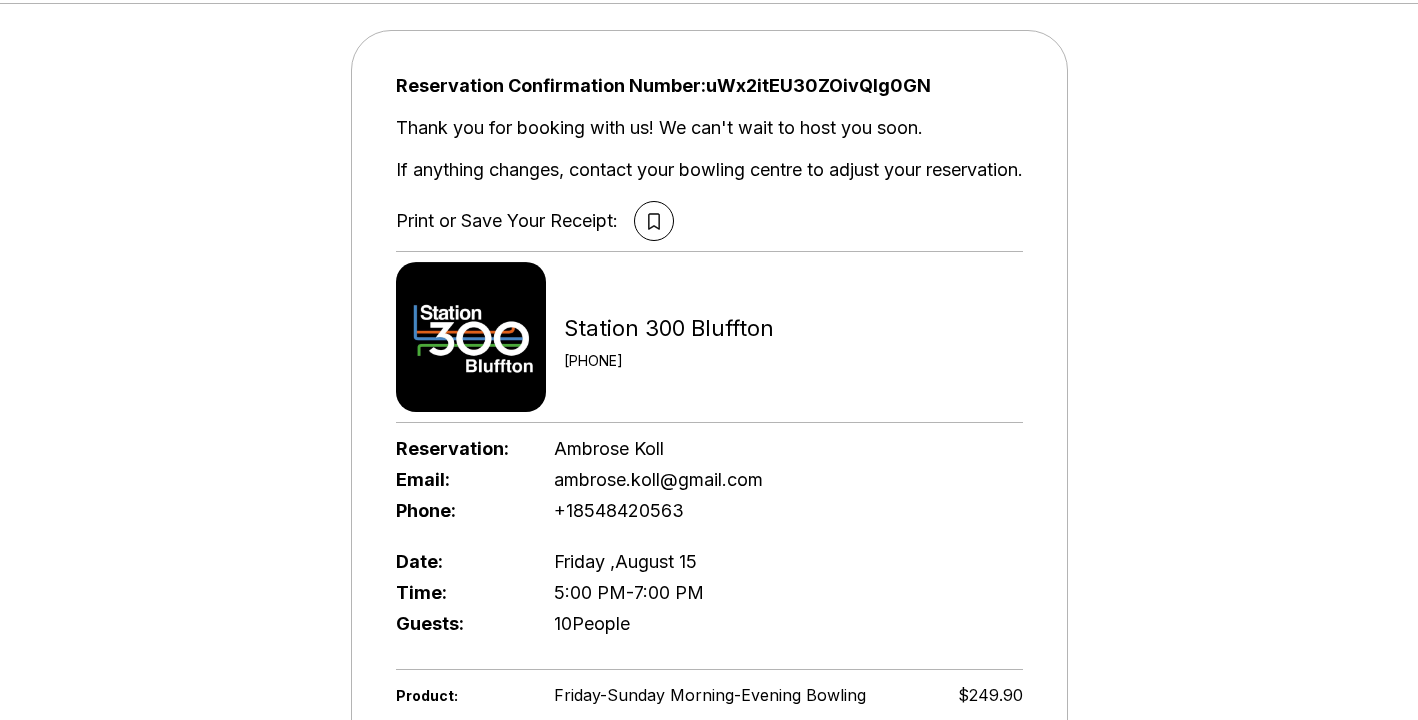 scroll, scrollTop: 0, scrollLeft: 0, axis: both 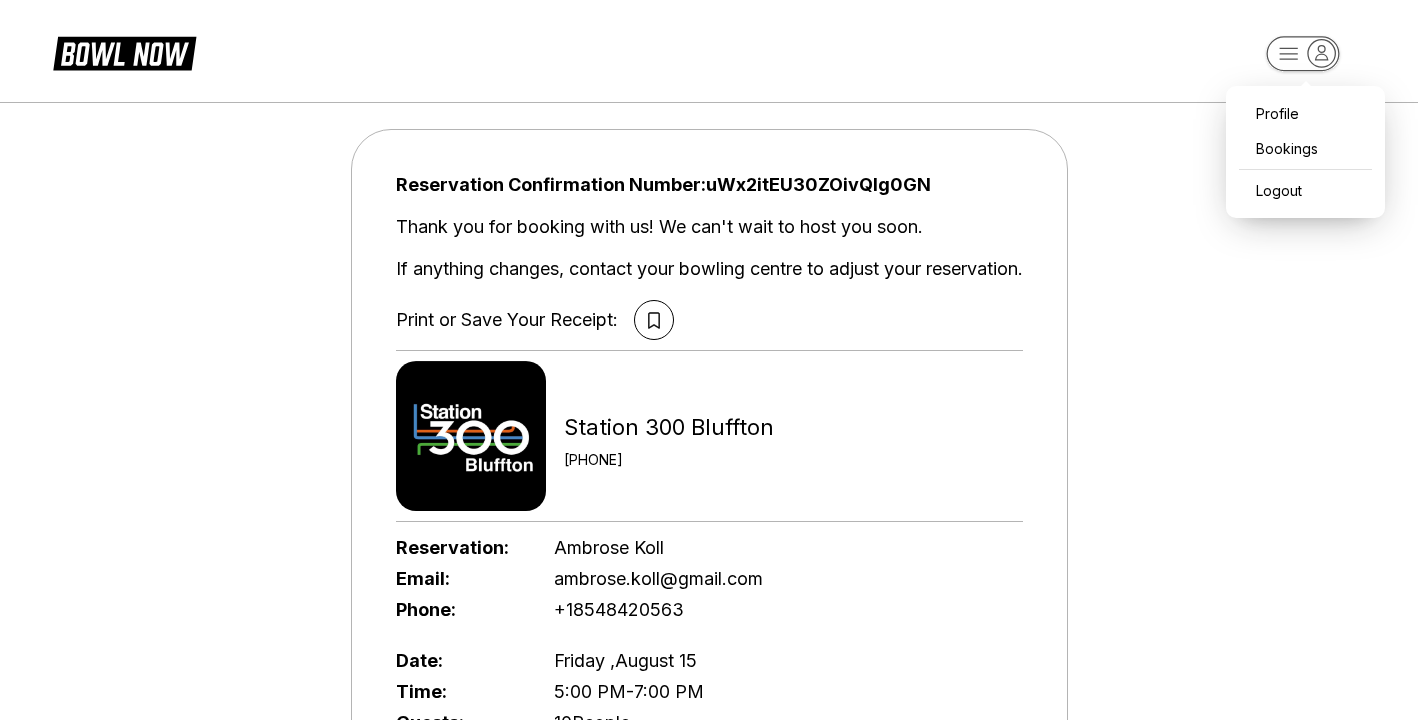 click on "Profile Bookings Logout Reservation Confirmation Number: uWx2itEU30ZOivQlg0GN Thank you for booking with us! We can't wait to host you soon. If anything changes, contact your bowling centre to adjust your reservation. Print or Save Your Receipt: Station 300 Bluffton [PHONE] Reservation: [FIRST] [LAST] Email: [EMAIL] Phone: [PHONE] Date: Friday ,August 15 Time: 5:00 PM - 7:00 PM Guests: 10 People Product: Friday-Sunday Morning-Evening Bowling $249.90 Friday-Sunday Morning-Evening Bowling cost: $249.90 Reservation Fee: $10.00 Tax: $18.74 Total Paid: $278.64 Reservation Confirmation Number: uWx2itEU30ZOivQlg0GN about About BowlNow Become a BowlNow partner Schedule a demo INTERESTED IN LEARNING MORE ABOUT THE BOWL NOW PARTNERSHIP? Send us a message using the online form! send us a message send © 2025 BowlNow /places/7xV5x8mBkmHOh88W8ZJ6/reservations/uWx2itEU30ZOivQlg0GN" at bounding box center (709, 821) 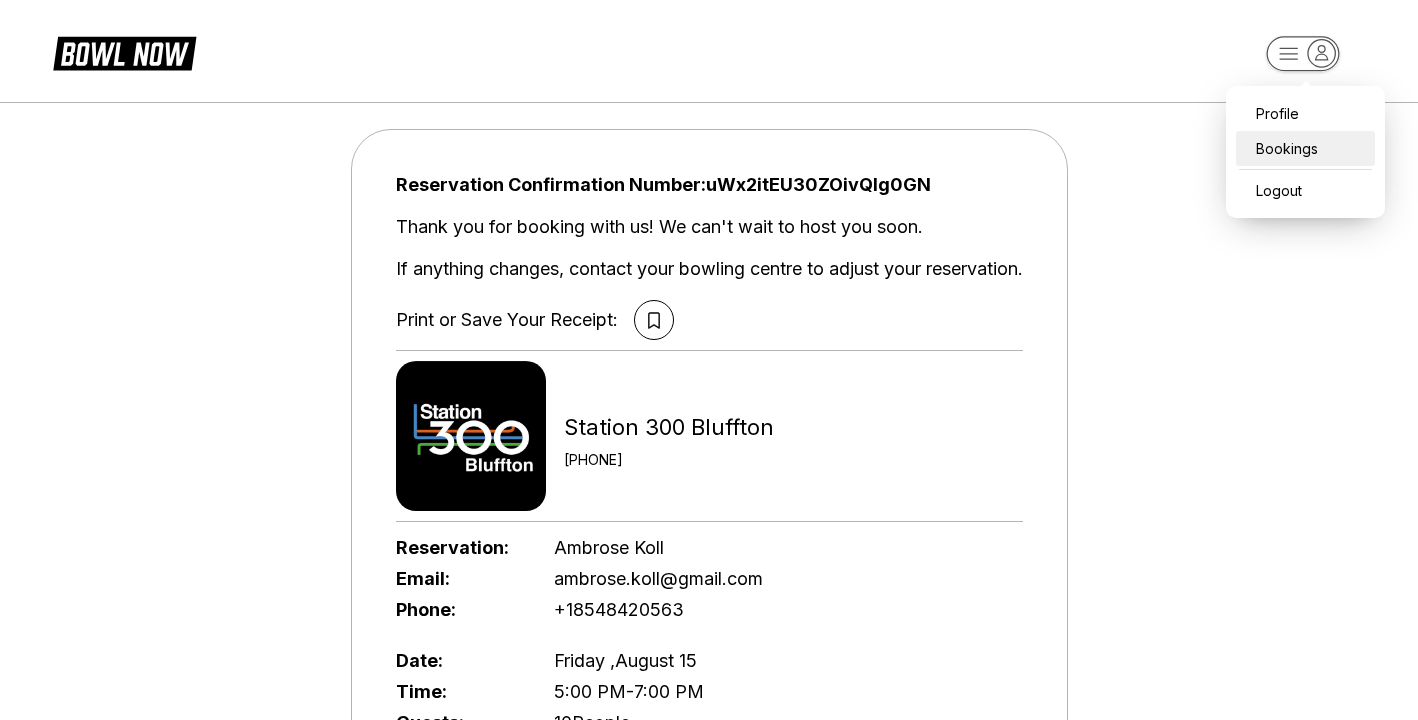 click on "Bookings" at bounding box center [1305, 148] 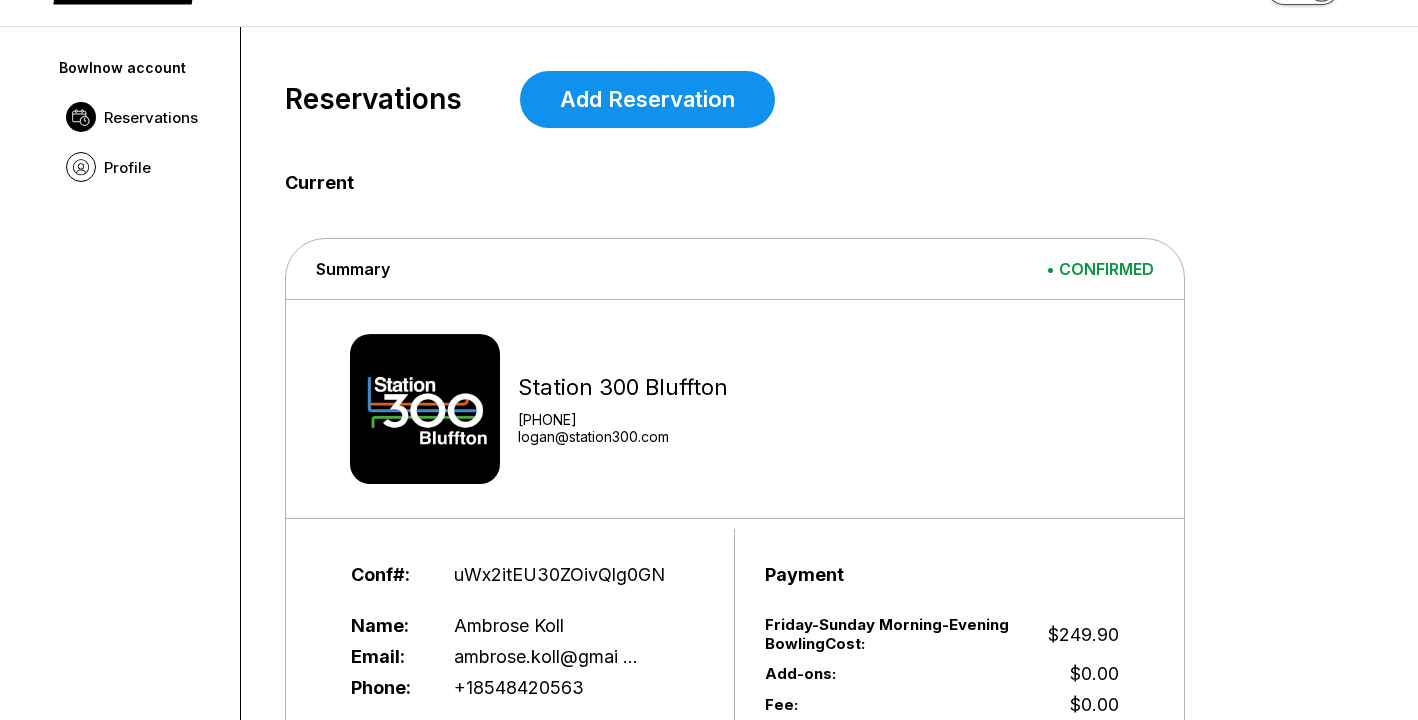 scroll, scrollTop: 0, scrollLeft: 0, axis: both 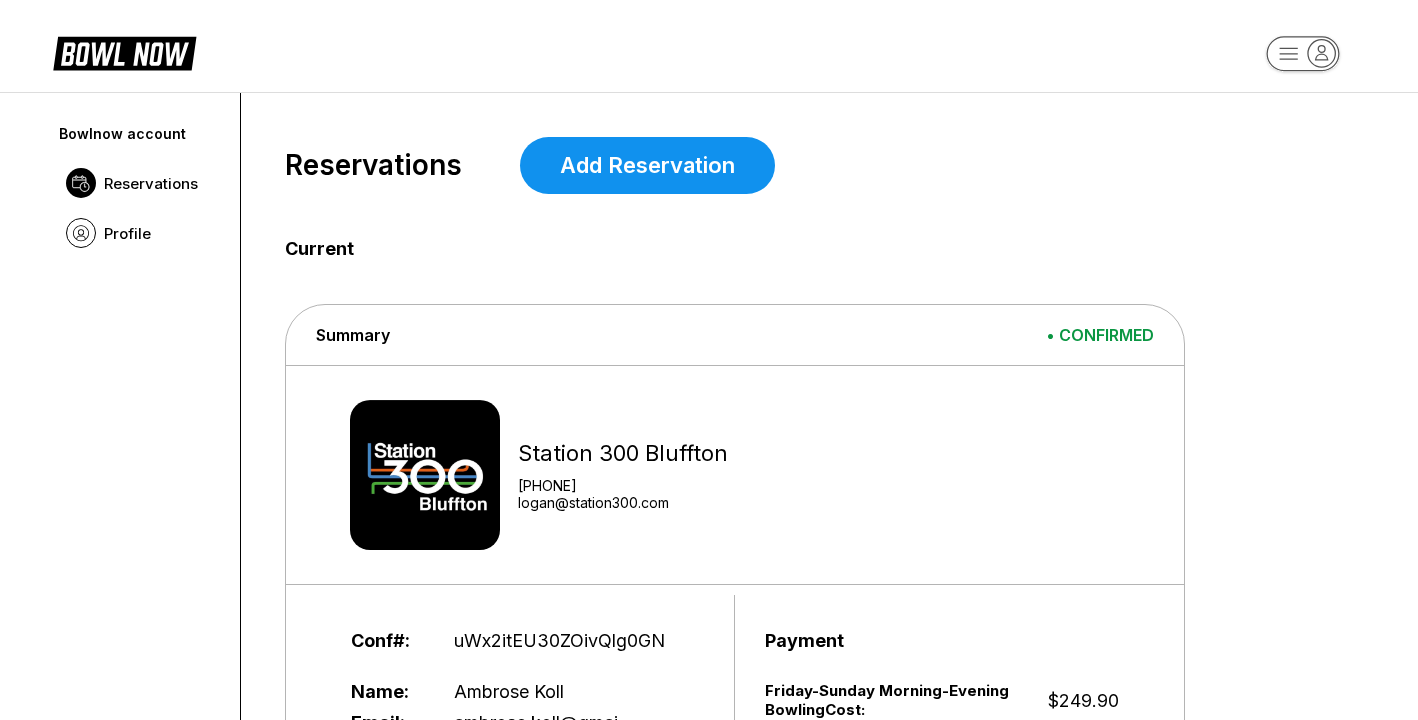 click on "Reservations" at bounding box center (151, 183) 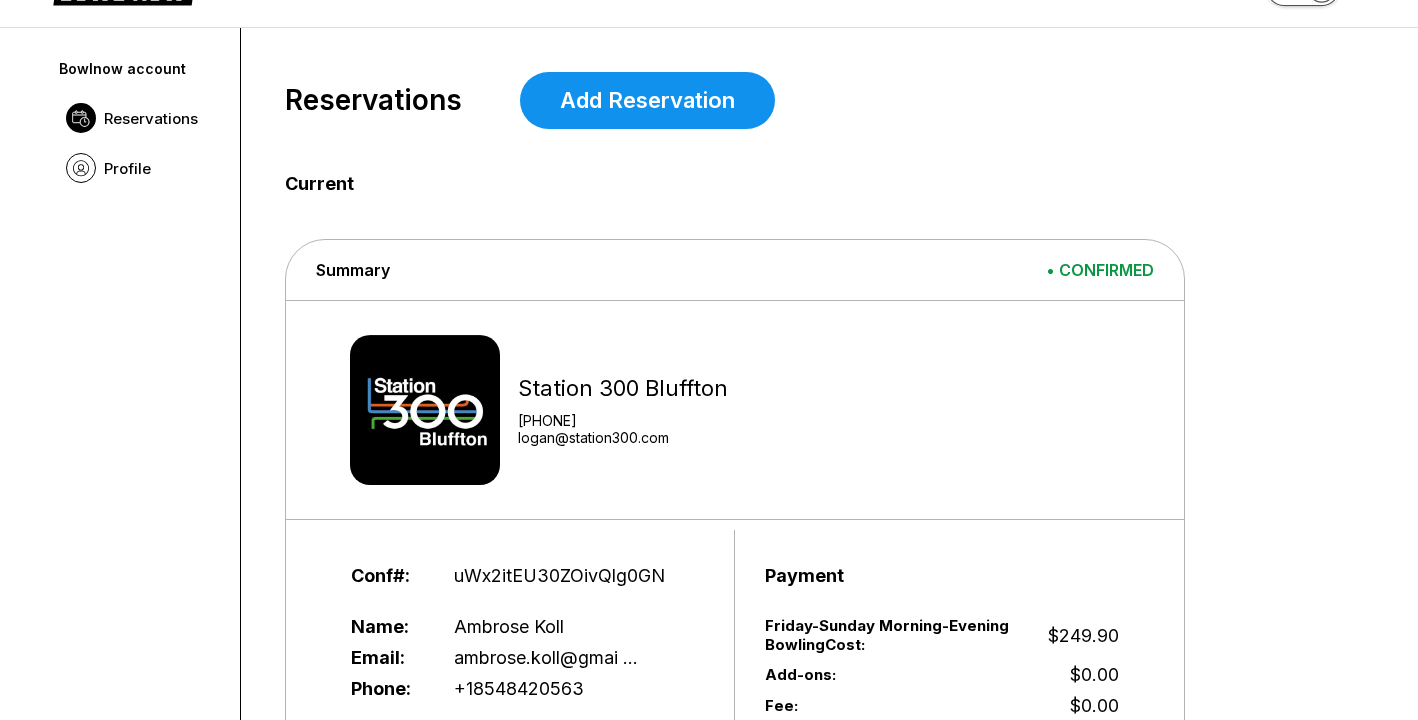 scroll, scrollTop: 0, scrollLeft: 0, axis: both 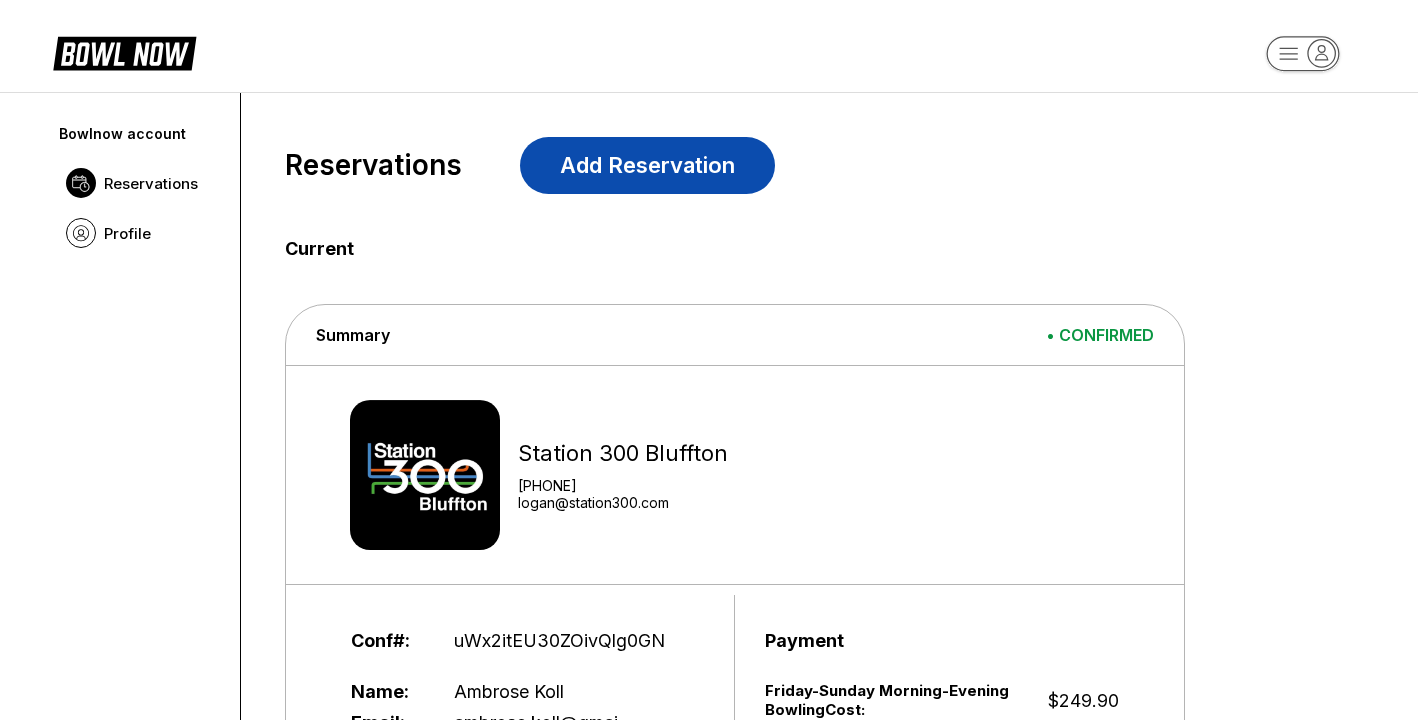 click on "Add Reservation" at bounding box center (647, 165) 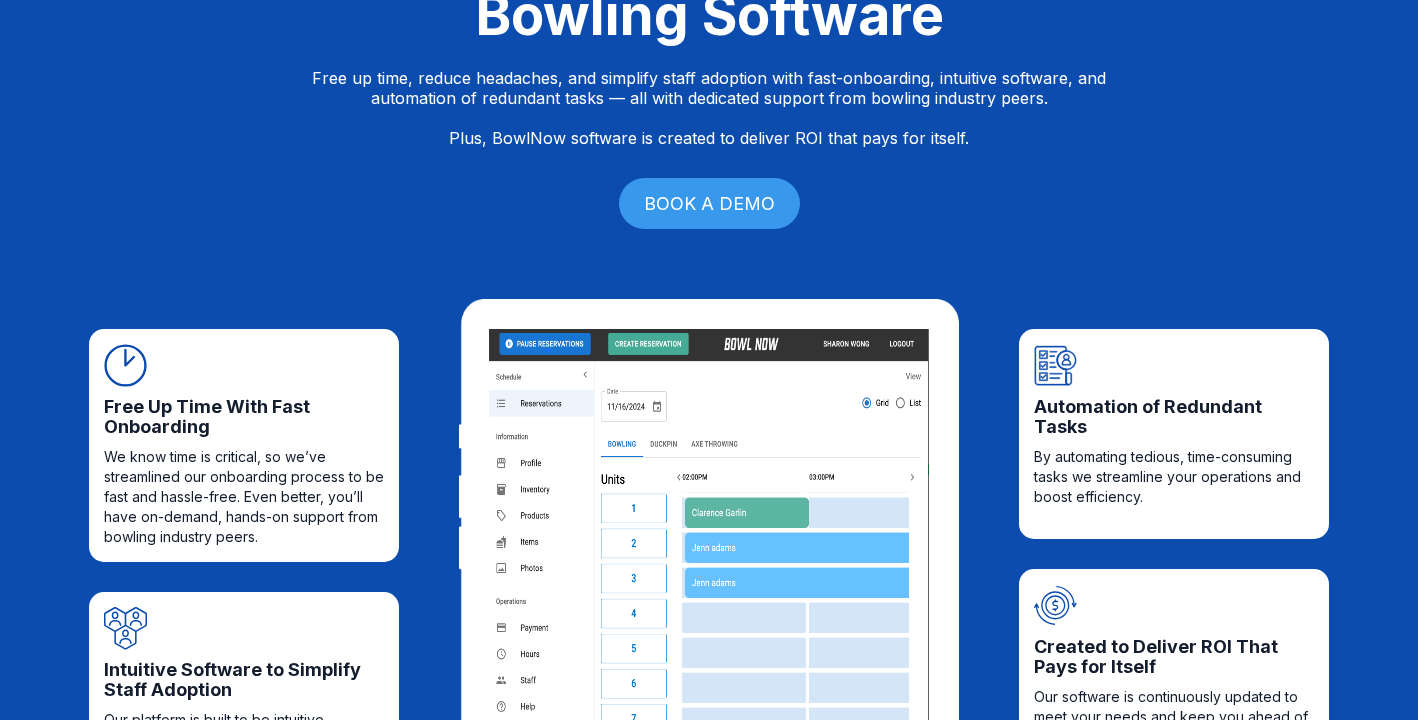 scroll, scrollTop: 0, scrollLeft: 0, axis: both 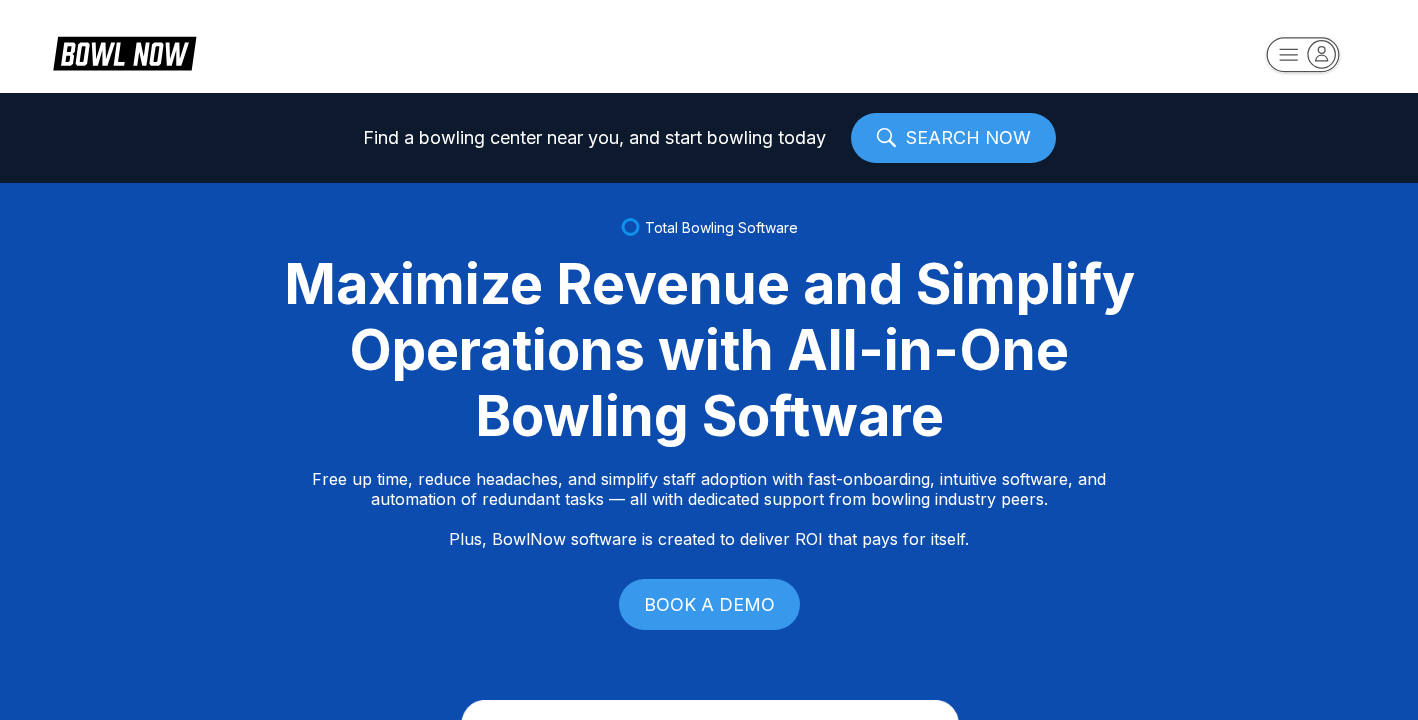 click on "SEARCH NOW" at bounding box center (953, 138) 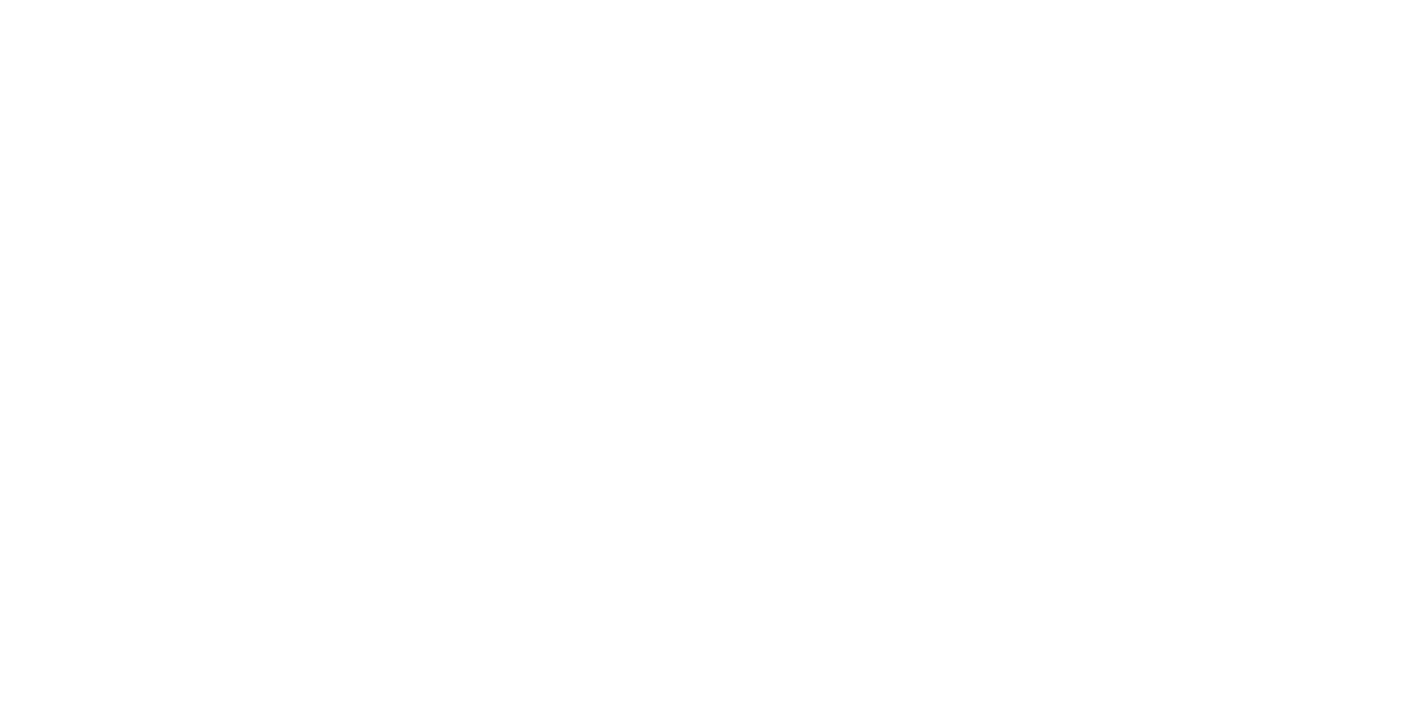 scroll, scrollTop: 0, scrollLeft: 0, axis: both 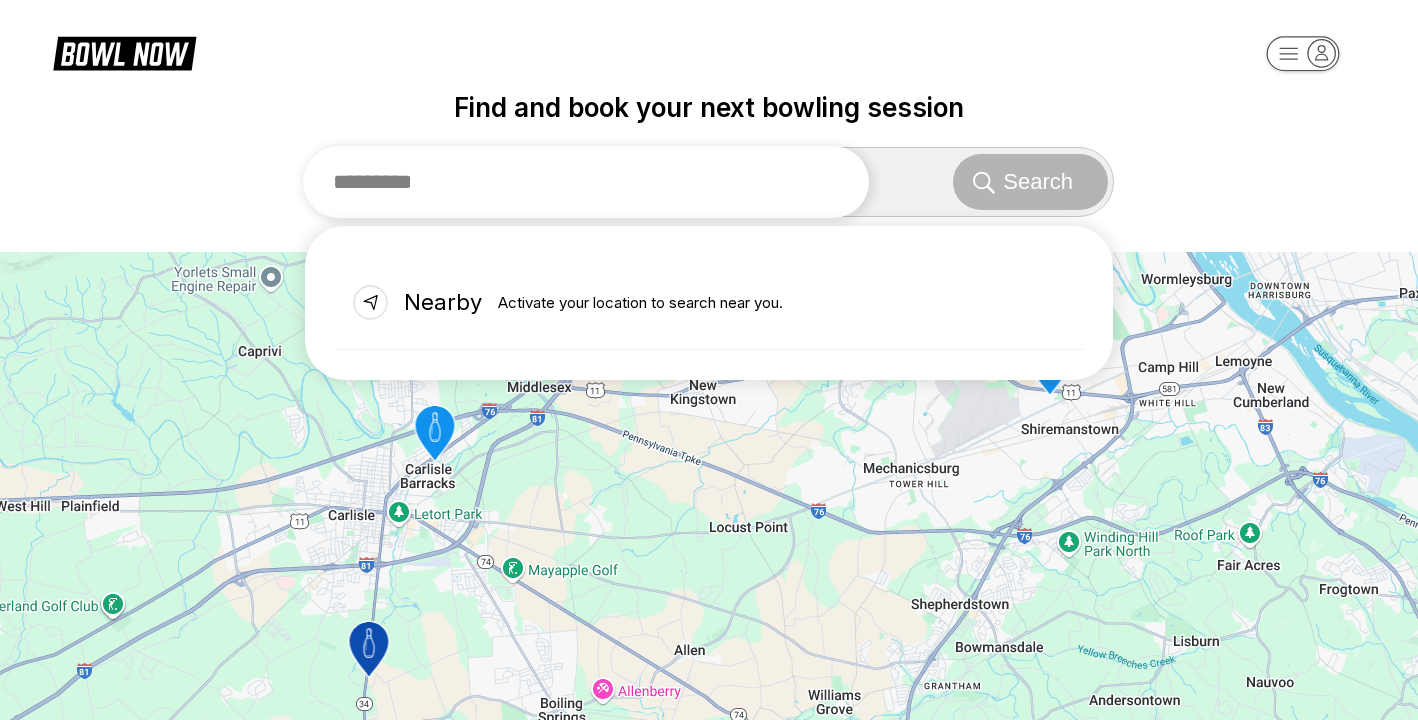 click at bounding box center (586, 182) 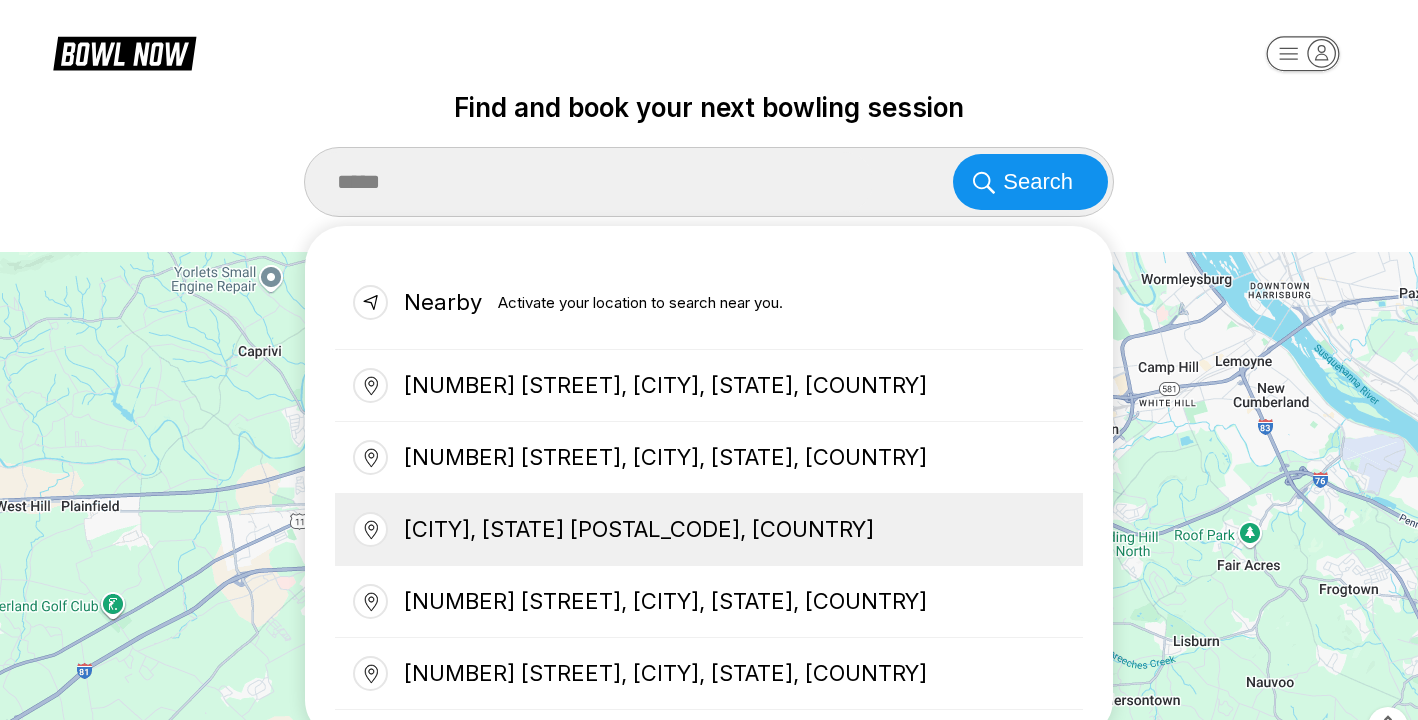 click on "Bluffton, SC 29910, USA" at bounding box center (709, 530) 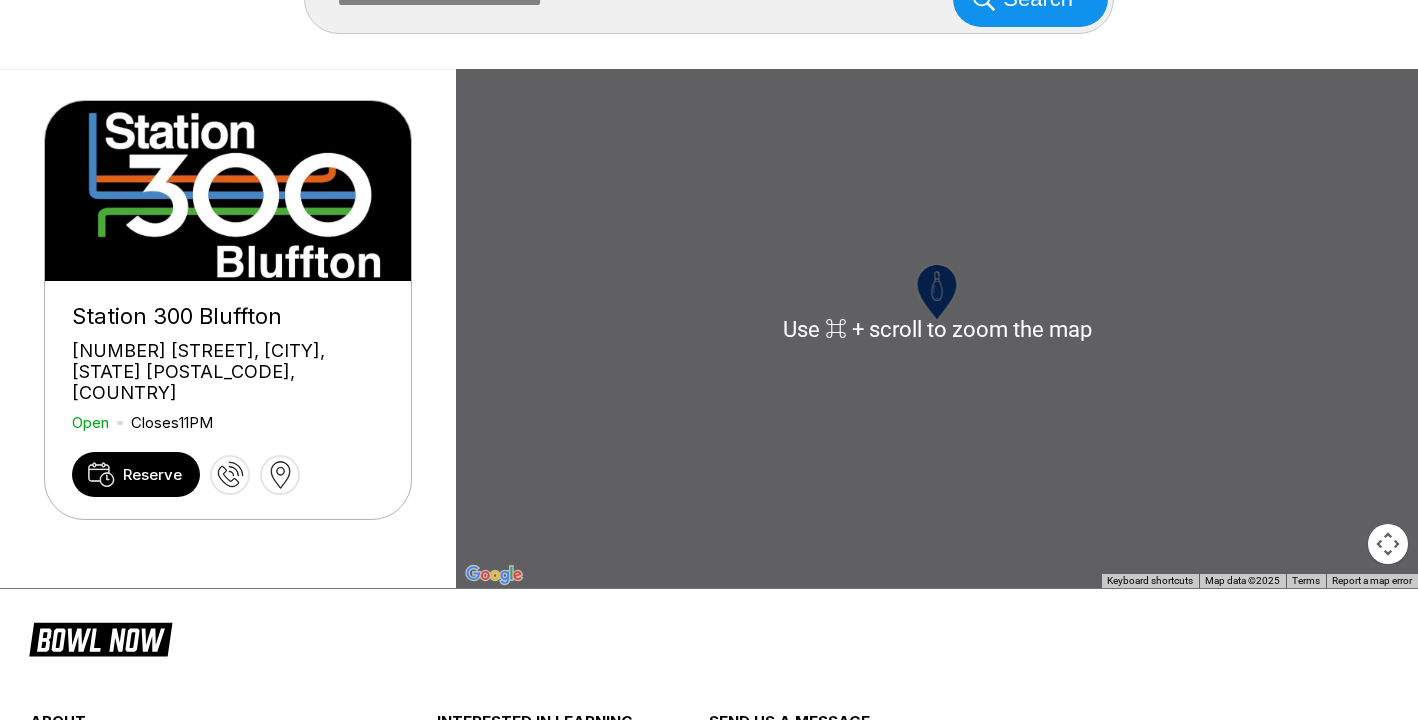 scroll, scrollTop: 181, scrollLeft: 0, axis: vertical 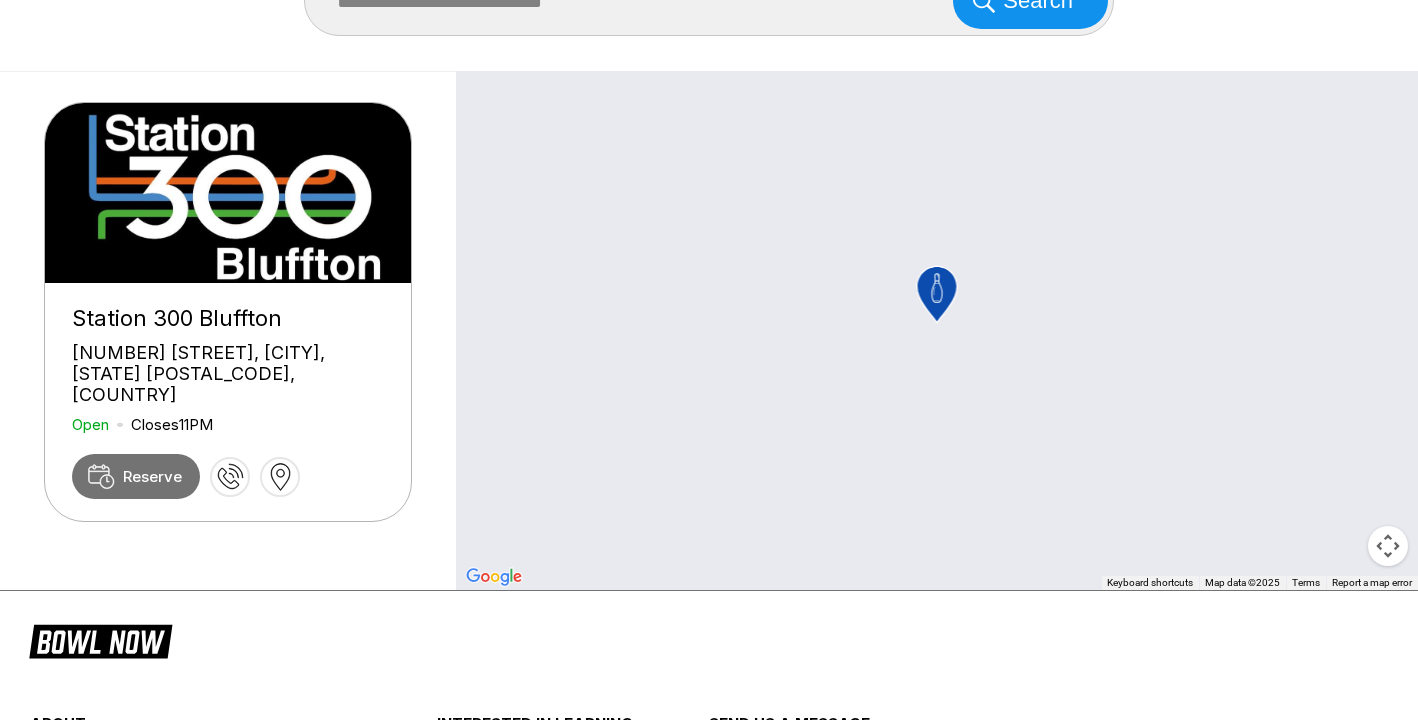 click on "Reserve" at bounding box center (152, 476) 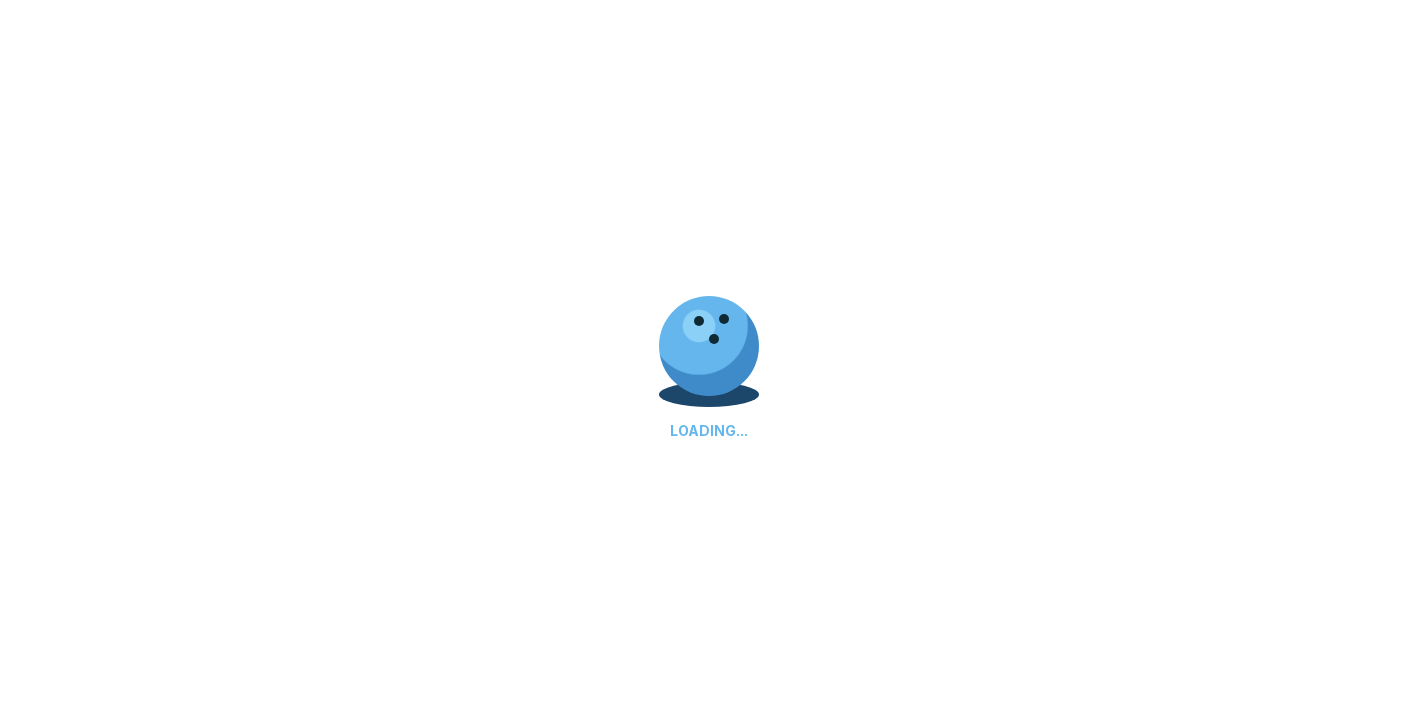 scroll, scrollTop: 0, scrollLeft: 0, axis: both 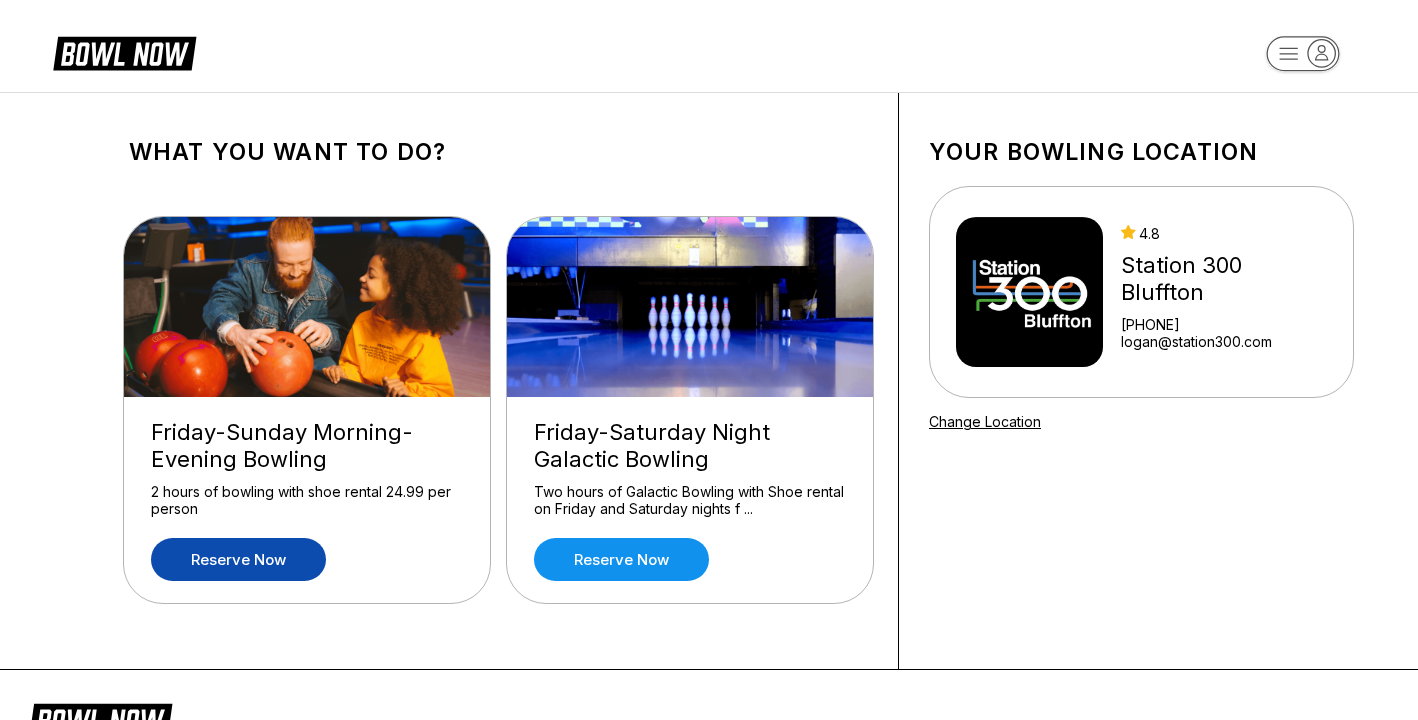 click on "Reserve now" at bounding box center [238, 559] 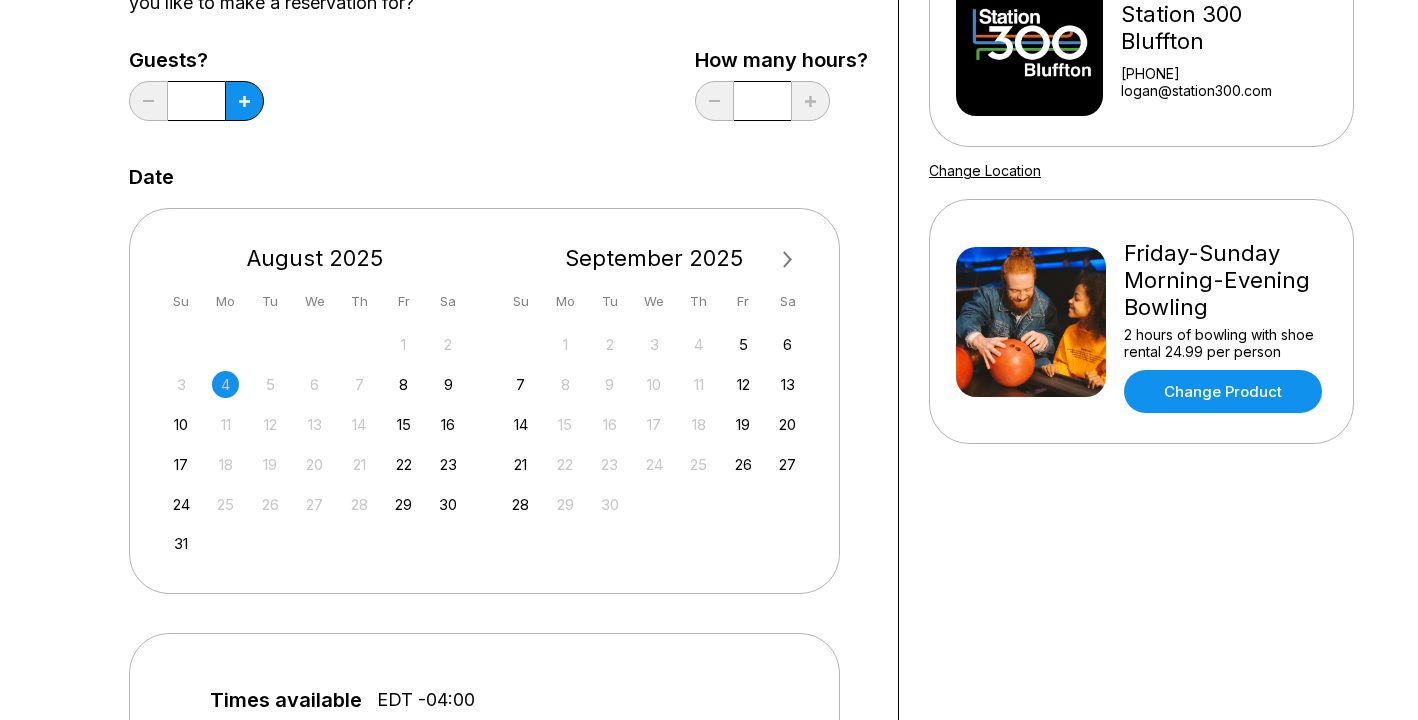 scroll, scrollTop: 250, scrollLeft: 0, axis: vertical 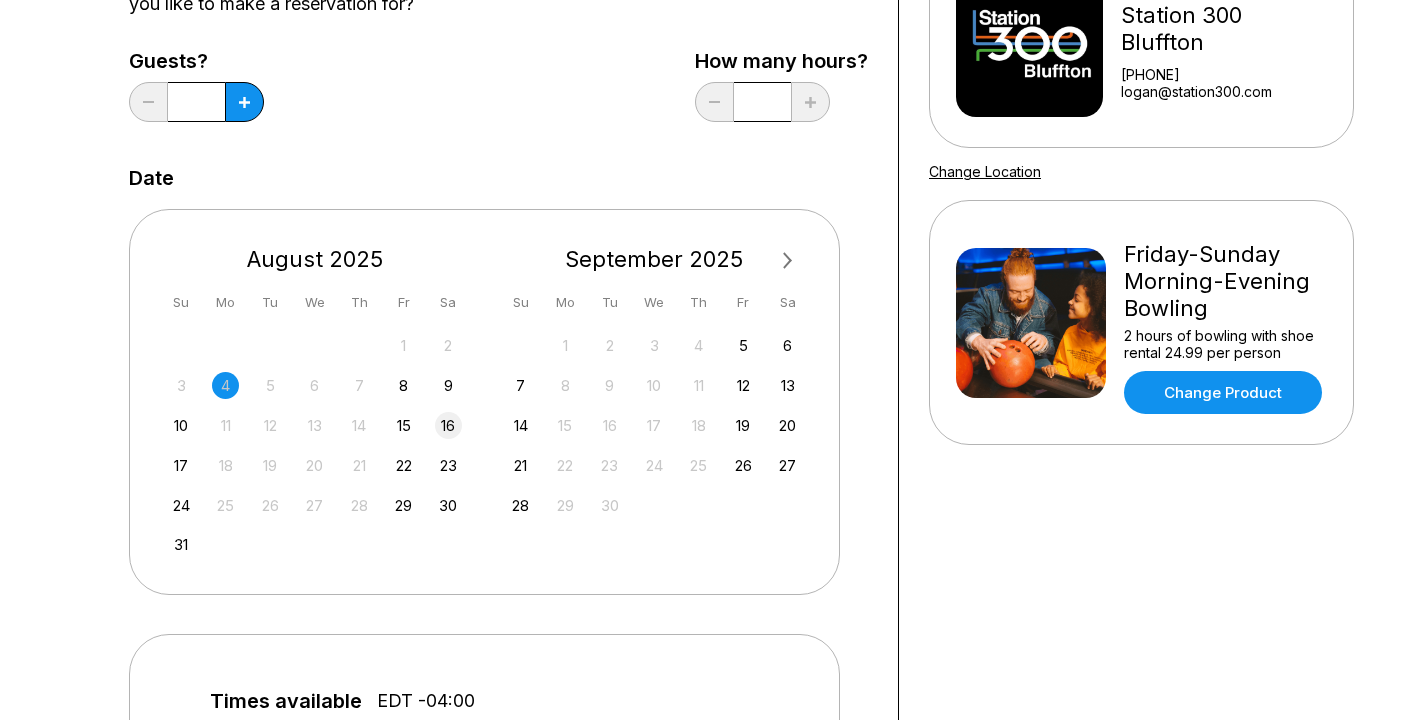 click on "16" at bounding box center [448, 425] 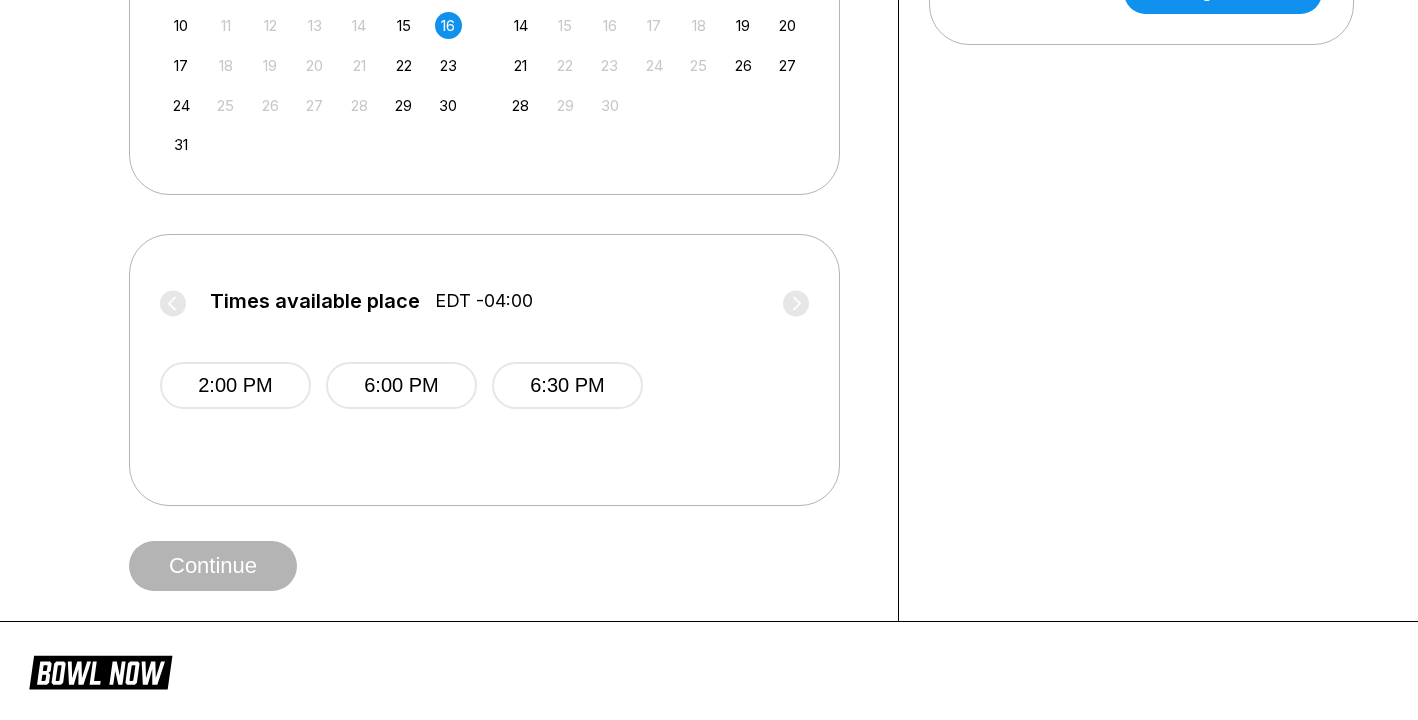 scroll, scrollTop: 648, scrollLeft: 0, axis: vertical 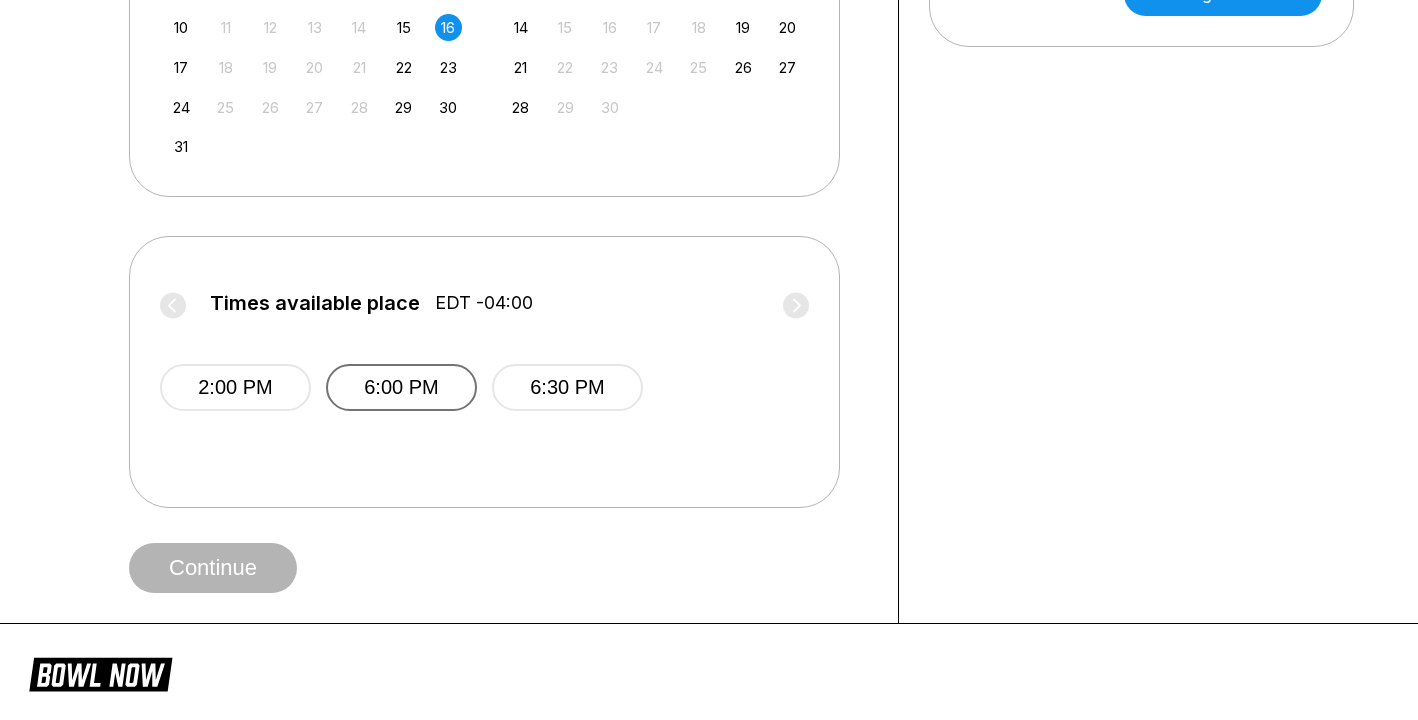 click on "6:00 PM" at bounding box center [401, 387] 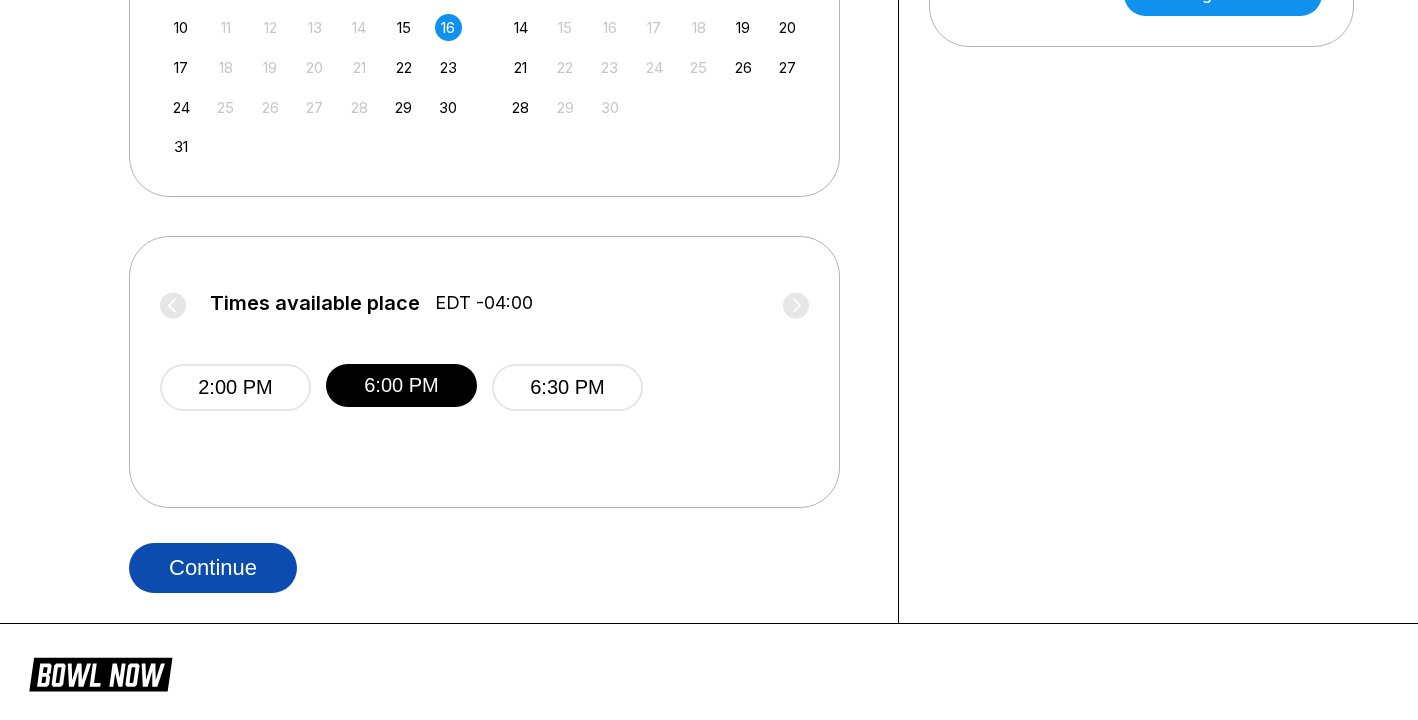 click on "Continue" at bounding box center [213, 568] 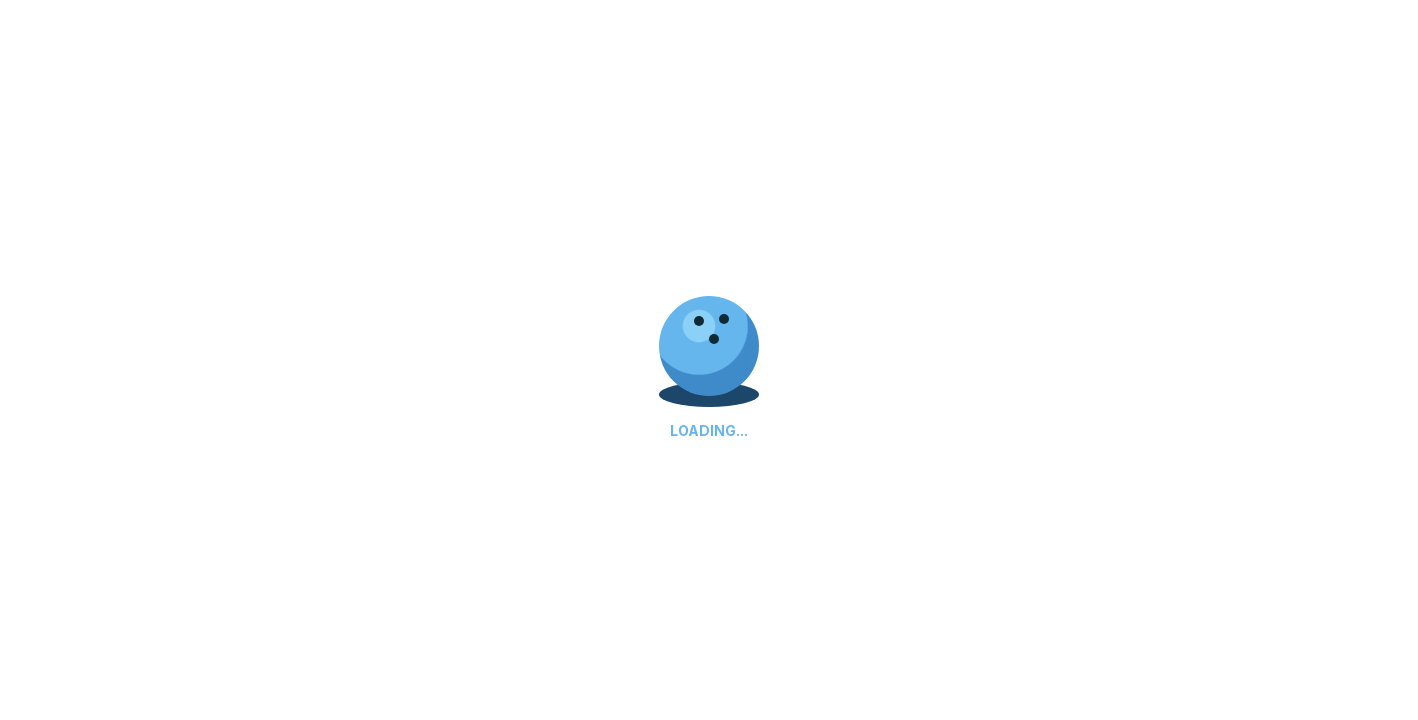 scroll, scrollTop: 0, scrollLeft: 0, axis: both 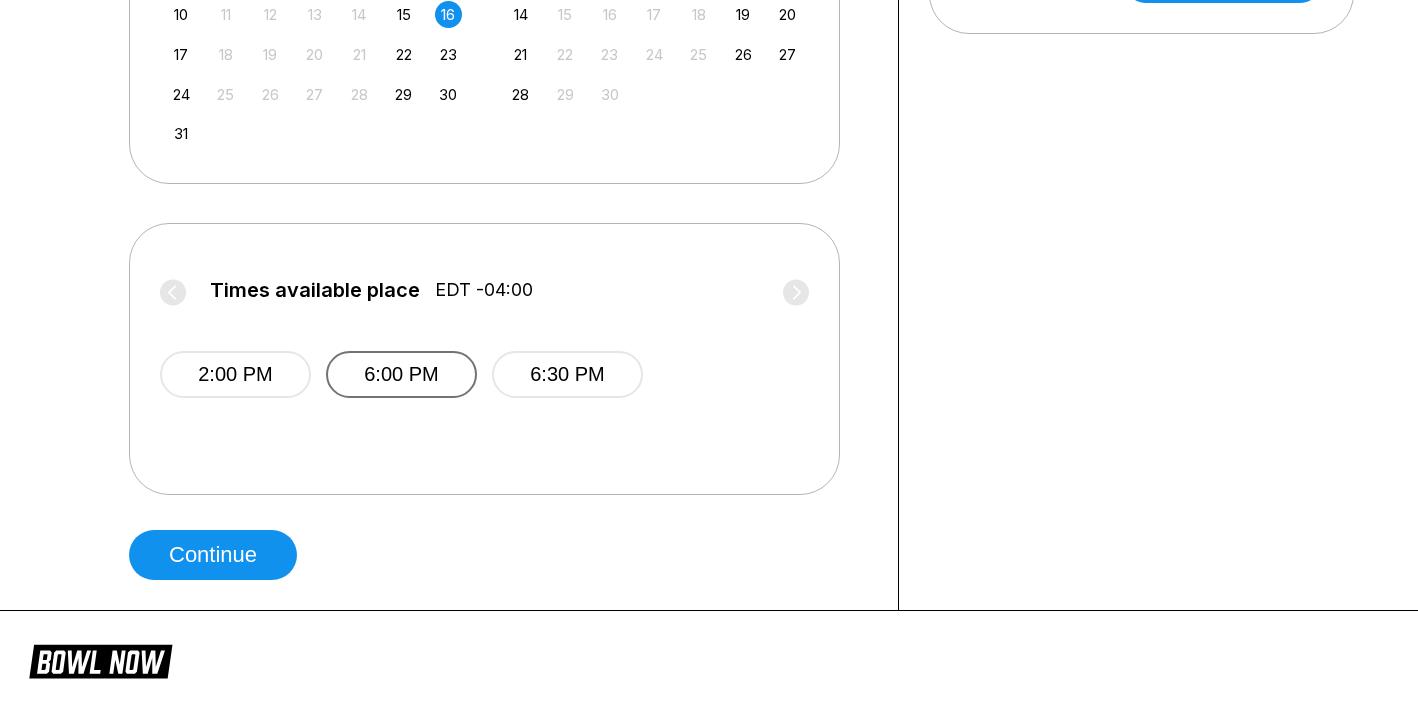 click on "6:00 PM" at bounding box center (401, 374) 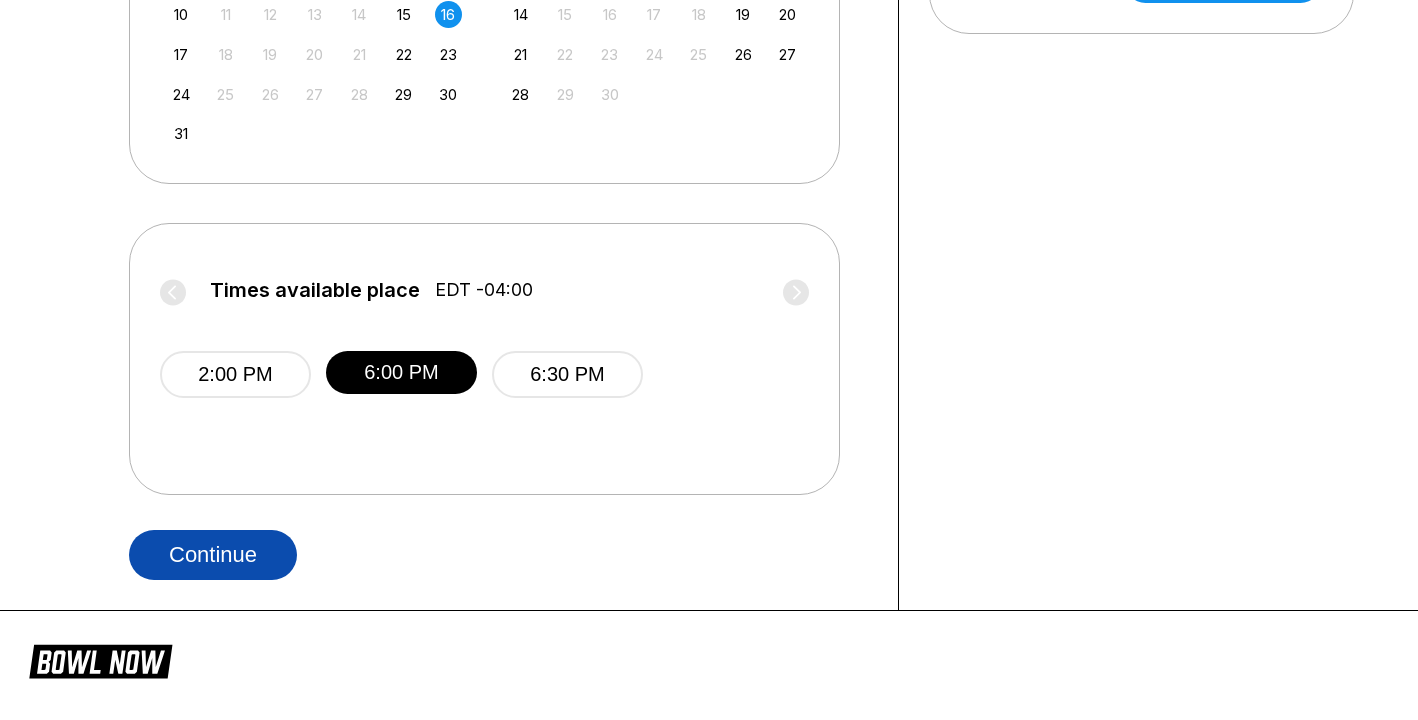 click on "Continue" at bounding box center [213, 555] 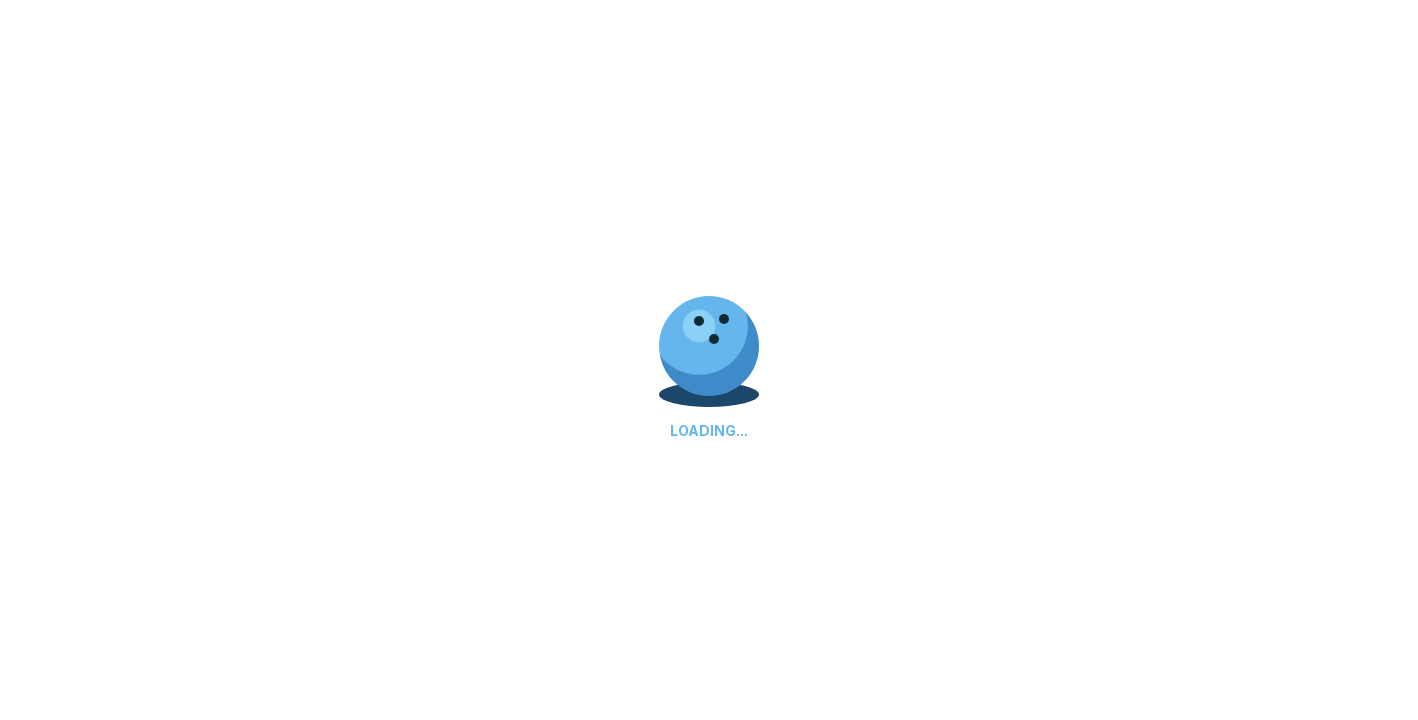 scroll, scrollTop: 0, scrollLeft: 0, axis: both 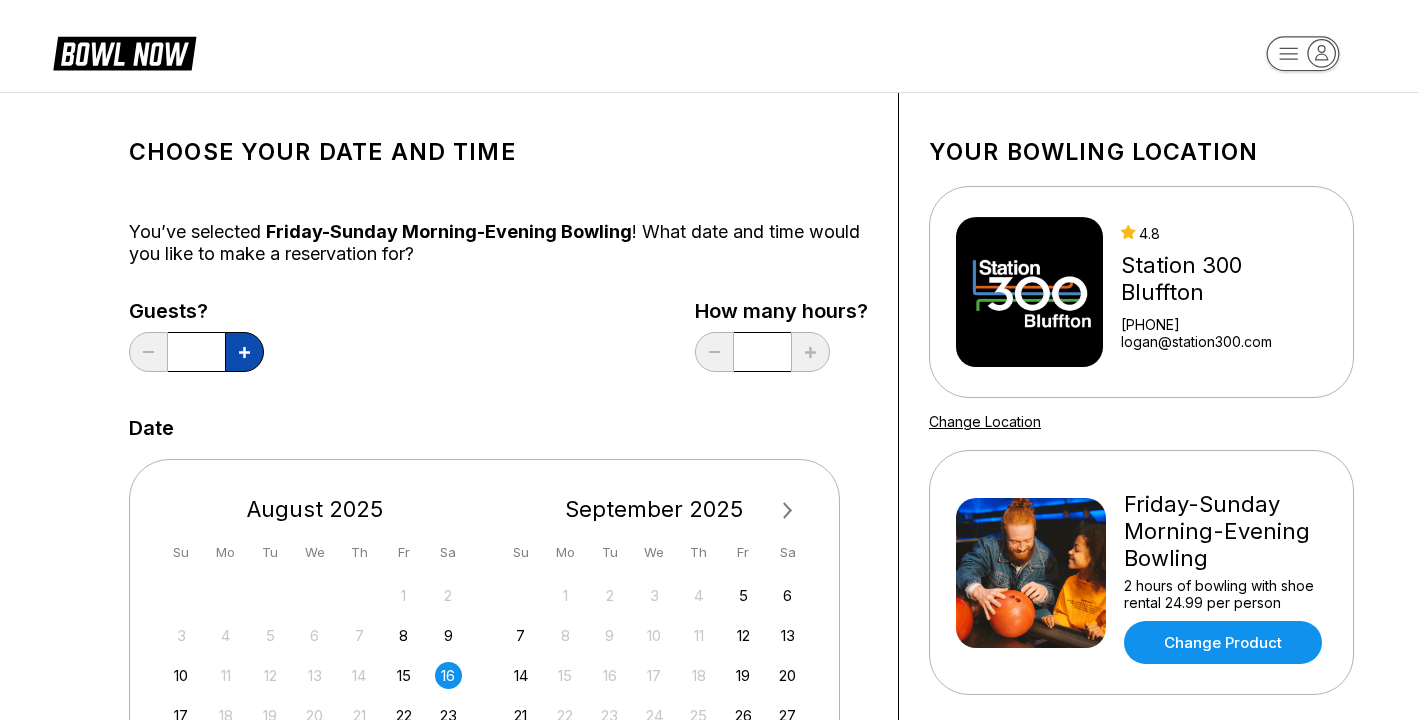 click at bounding box center [244, 352] 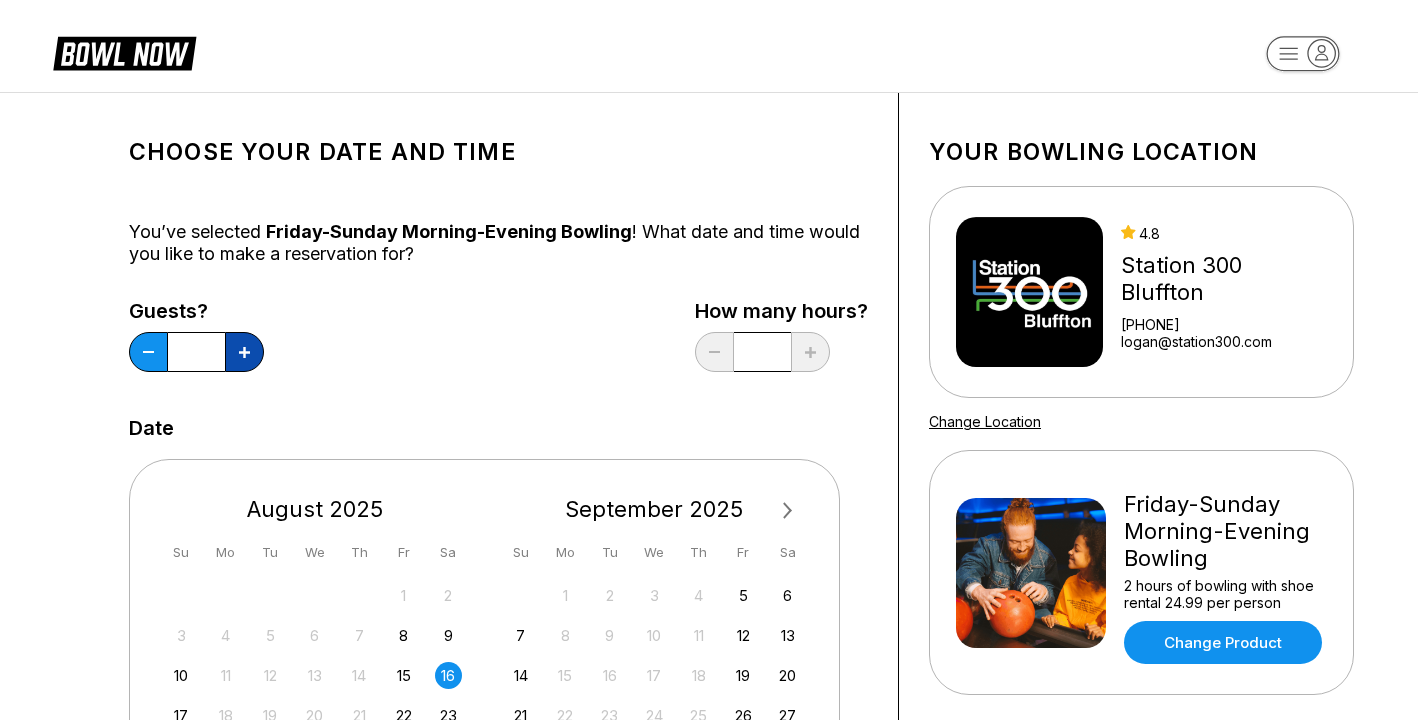 click at bounding box center [244, 352] 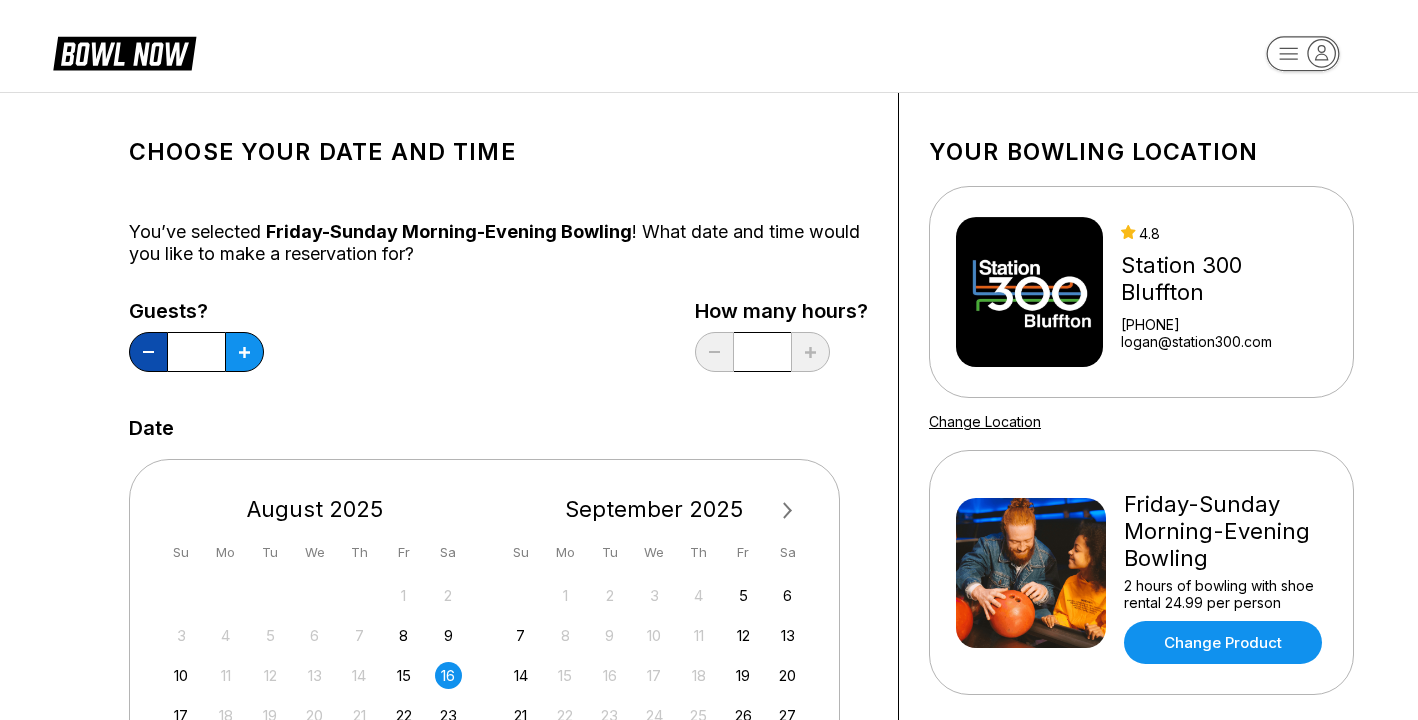 click at bounding box center (148, 352) 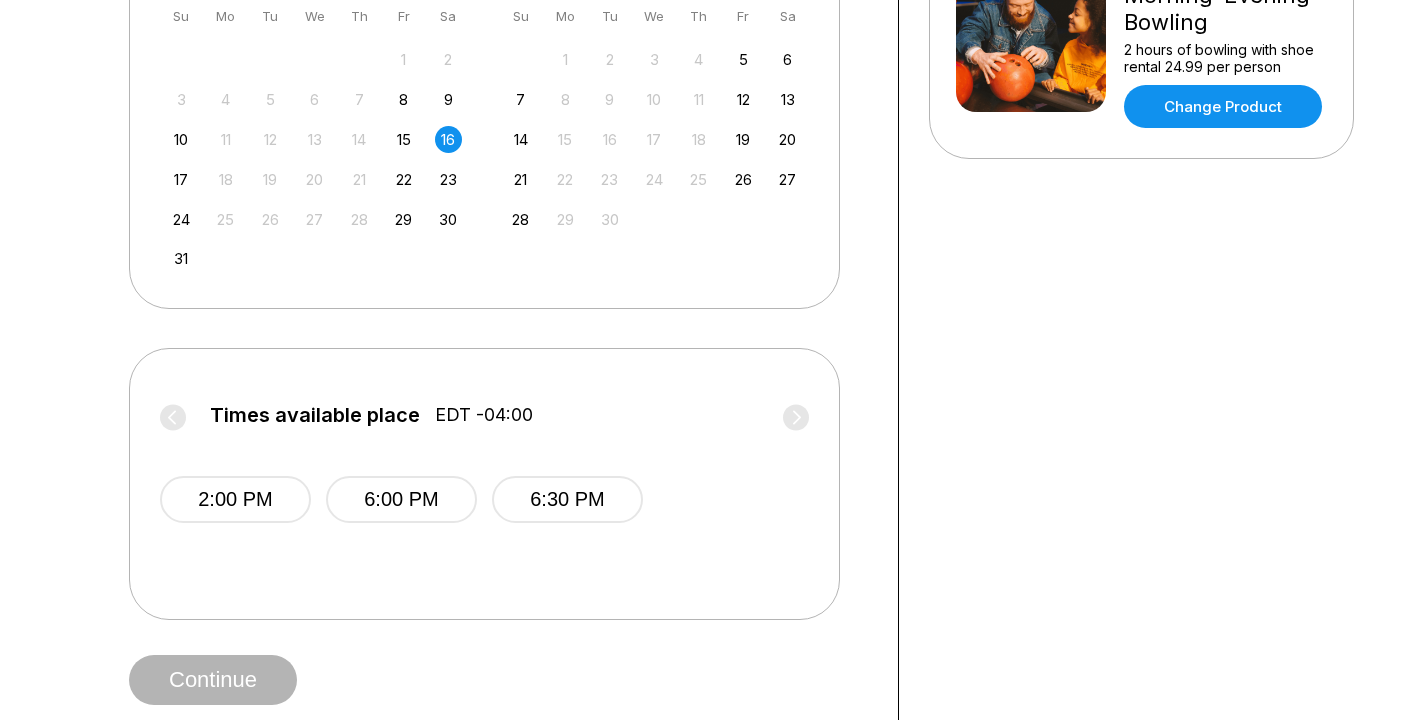 scroll, scrollTop: 543, scrollLeft: 0, axis: vertical 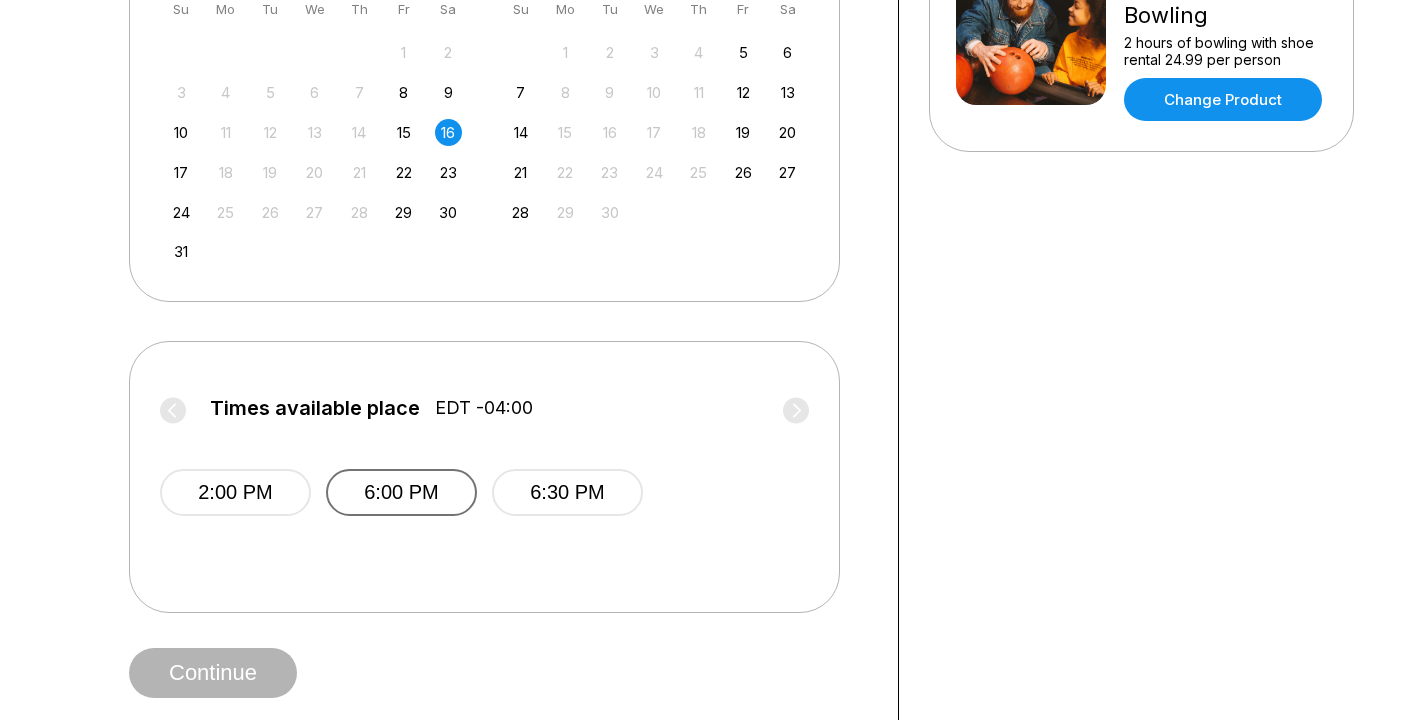 click on "6:00 PM" at bounding box center [401, 492] 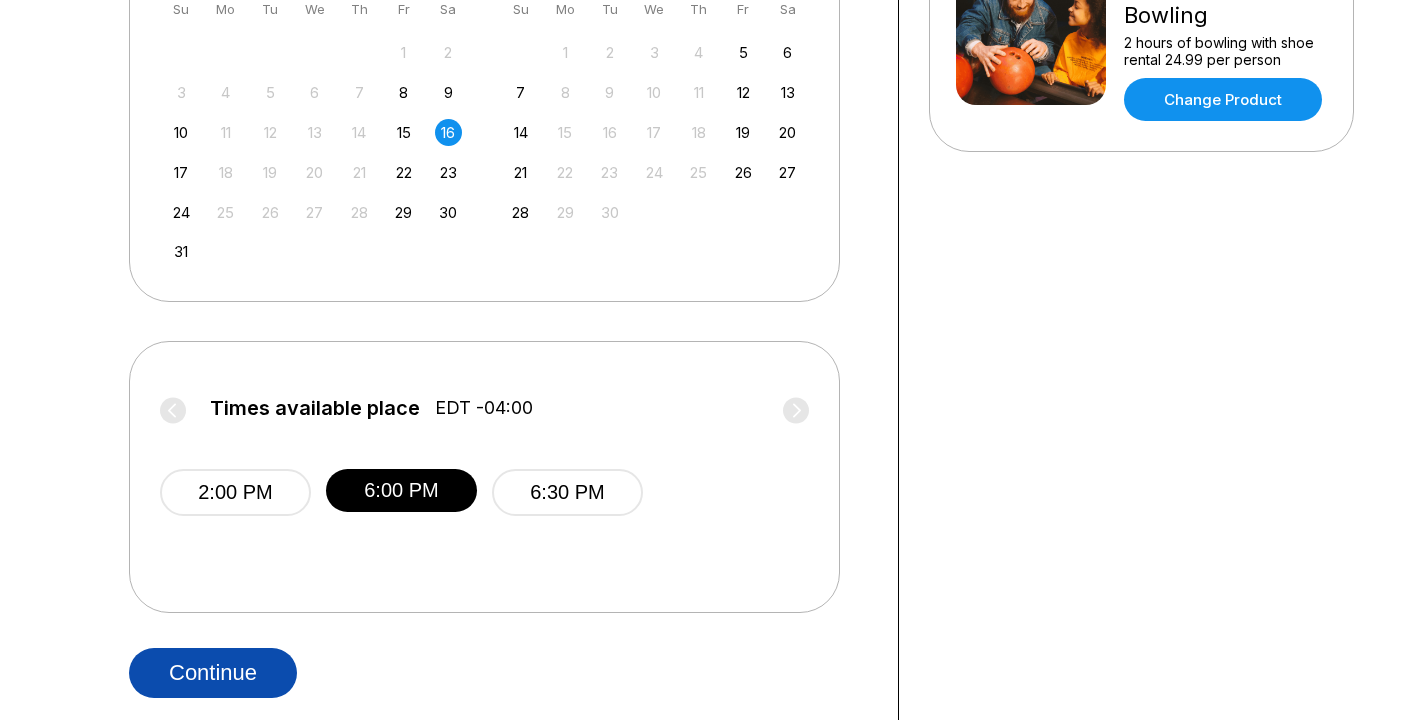 click on "Continue" at bounding box center [213, 673] 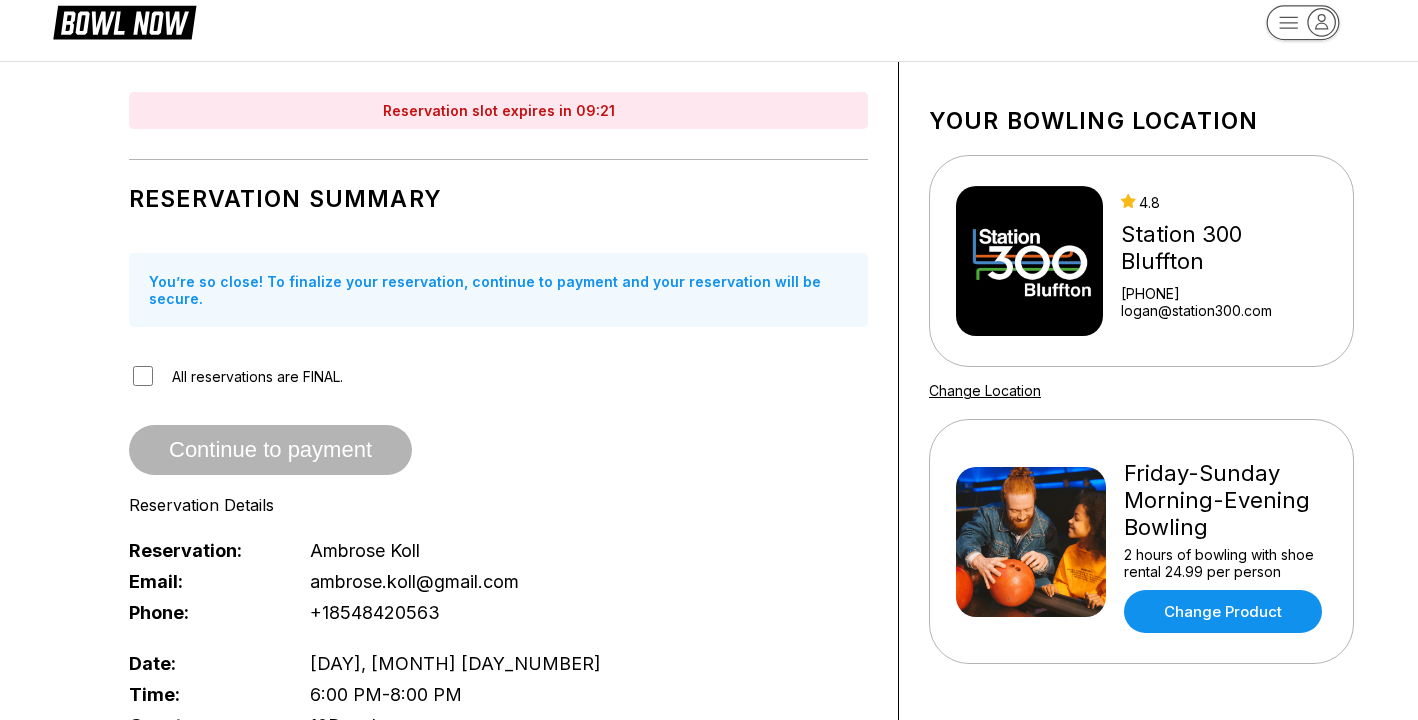scroll, scrollTop: 0, scrollLeft: 0, axis: both 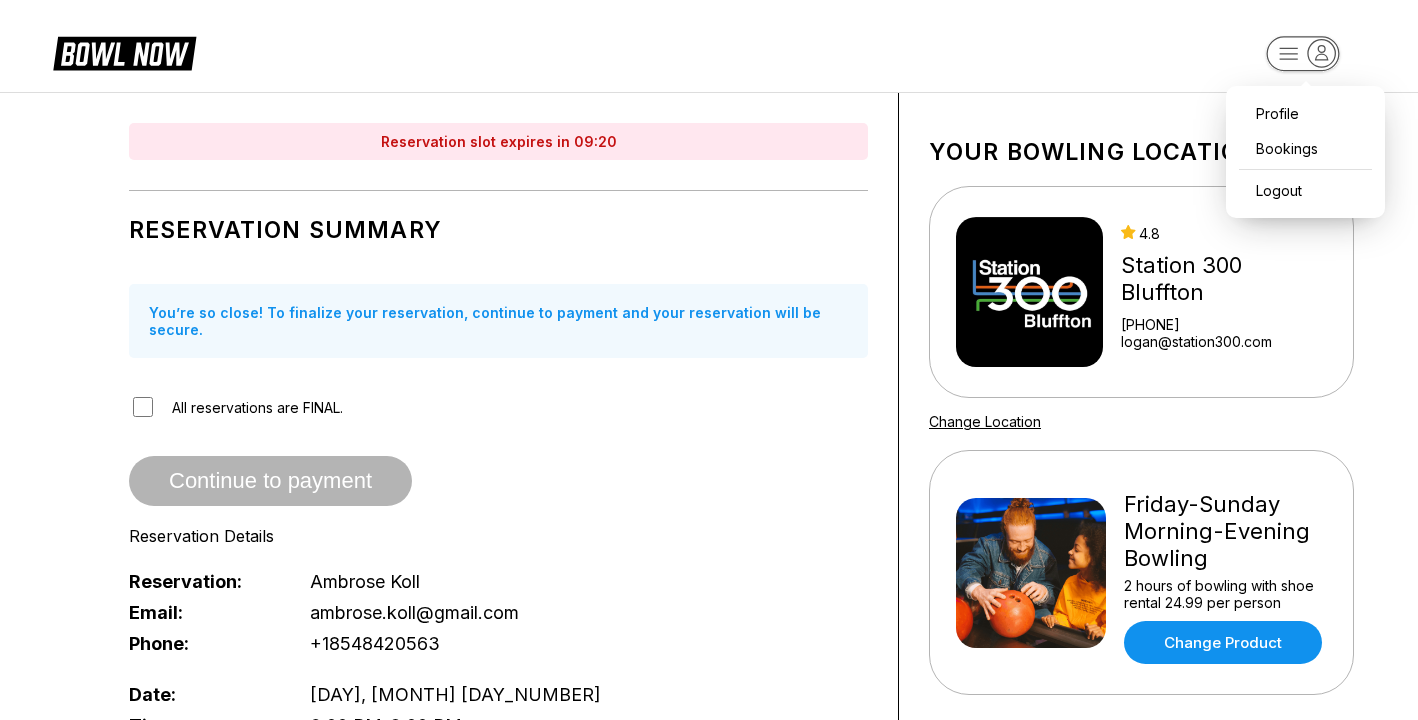 click on "Profile Bookings Logout Reservation slot expires in 09:20 Reservation Summary You’re so close! To finalize your reservation, continue to payment and your reservation will be secure.   All reservations are FINAL. Continue to payment Reservation Details Reservation: Ambrose   Koll Email:   ambrose.koll@gmail.com Phone:   +18548420563 Date: Saturday, August 16 Time:  6:00 PM  -  8:00 PM Guests: 10  People Payment Information VISA **** 5223 Expires 1 / 2028 Change Product: Friday-Sunday Morning-Evening Bowling $249.90 Shoes: Size  Size  Size  Size  Size  Size  Size  Size  Size  Size  $0.00 $0.00 $0.00 $0.00 $0.00 $0.00 $0.00 $0.00 $0.00 $0.00 Addons: Friday-Sunday Morning-Evening Bowling  cost: $249.90 Reservation Fee: $10.00 Addons: $0.00 Tax: $18.74 Addons Tax: $0.00 Total to Pay: $278.64 Continue to payment Your bowling location 4.8 Station 300 Bluffton   +18438152695 logan@station300.com Change Location Friday-Sunday Morning-Evening Bowling 2 hours of bowling with shoe rental 24.99 per person Change Product" at bounding box center (709, 1005) 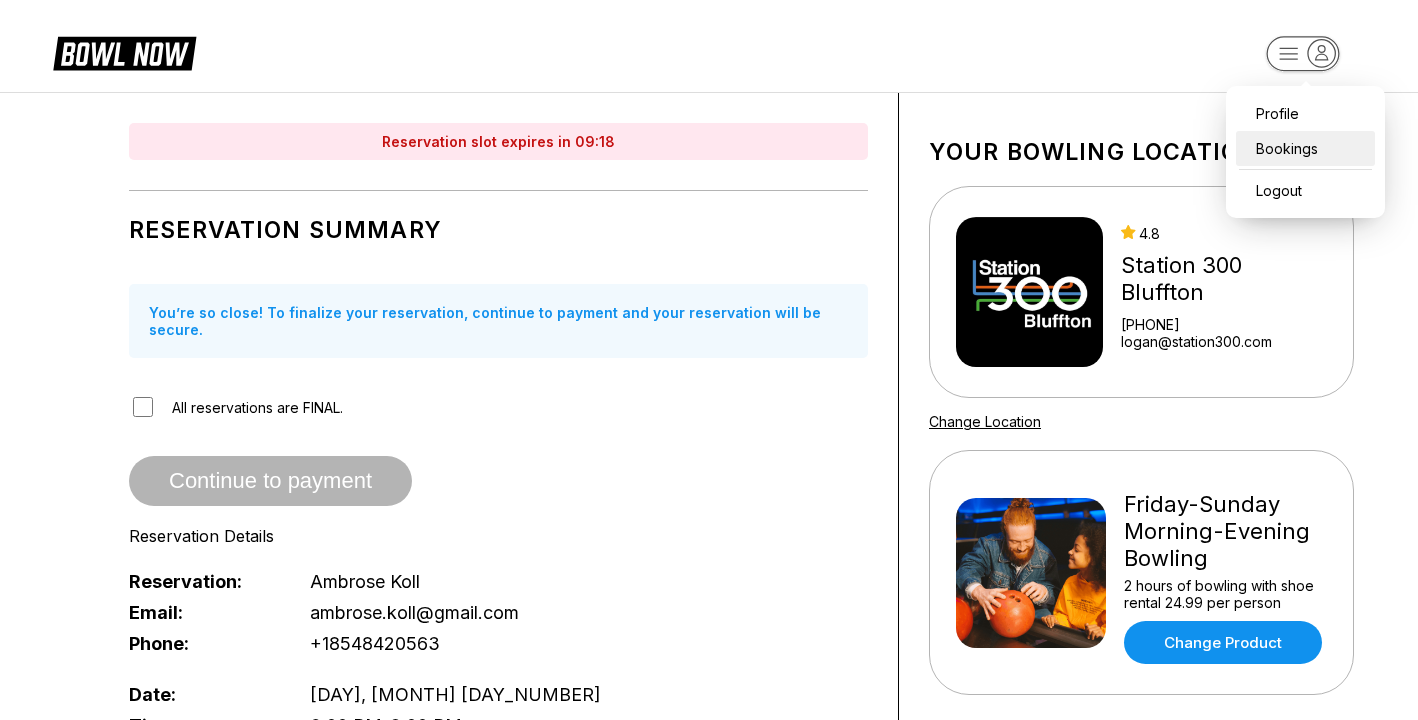 click on "Bookings" at bounding box center (1305, 148) 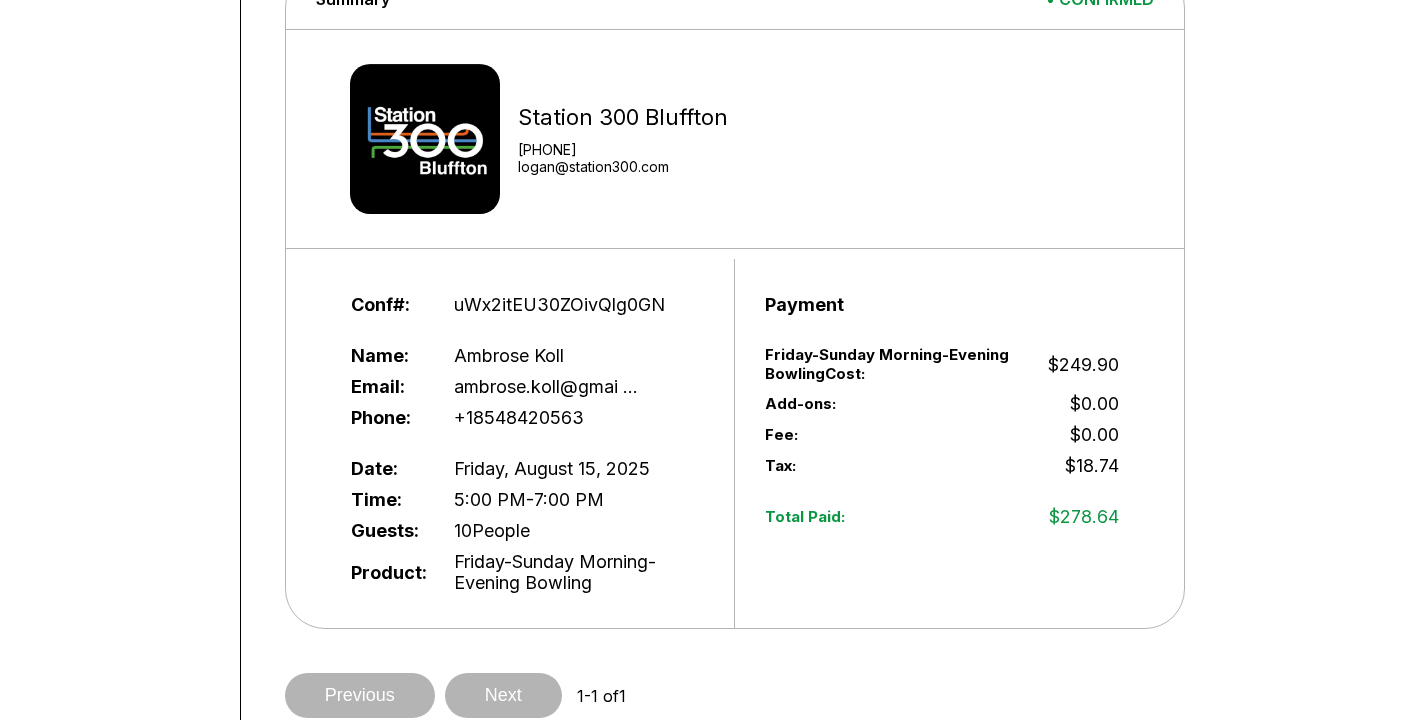scroll, scrollTop: 314, scrollLeft: 0, axis: vertical 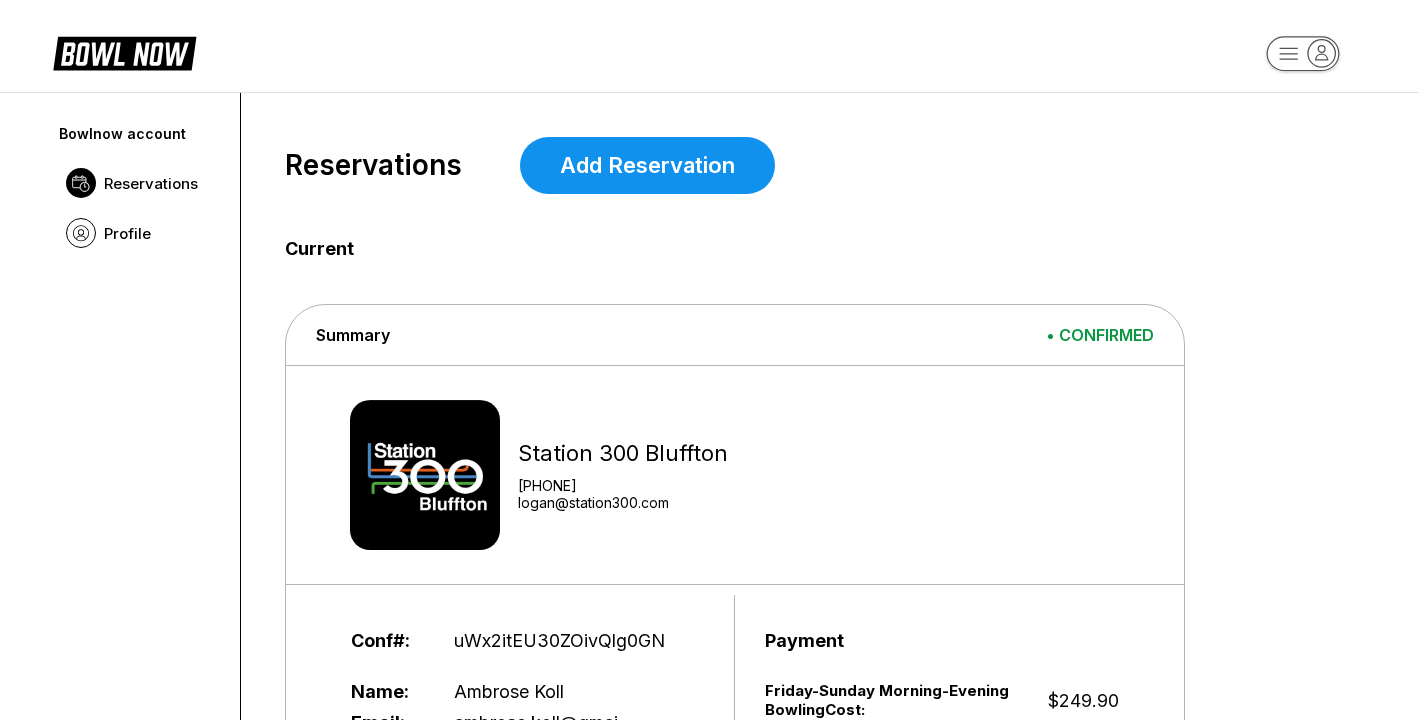 type 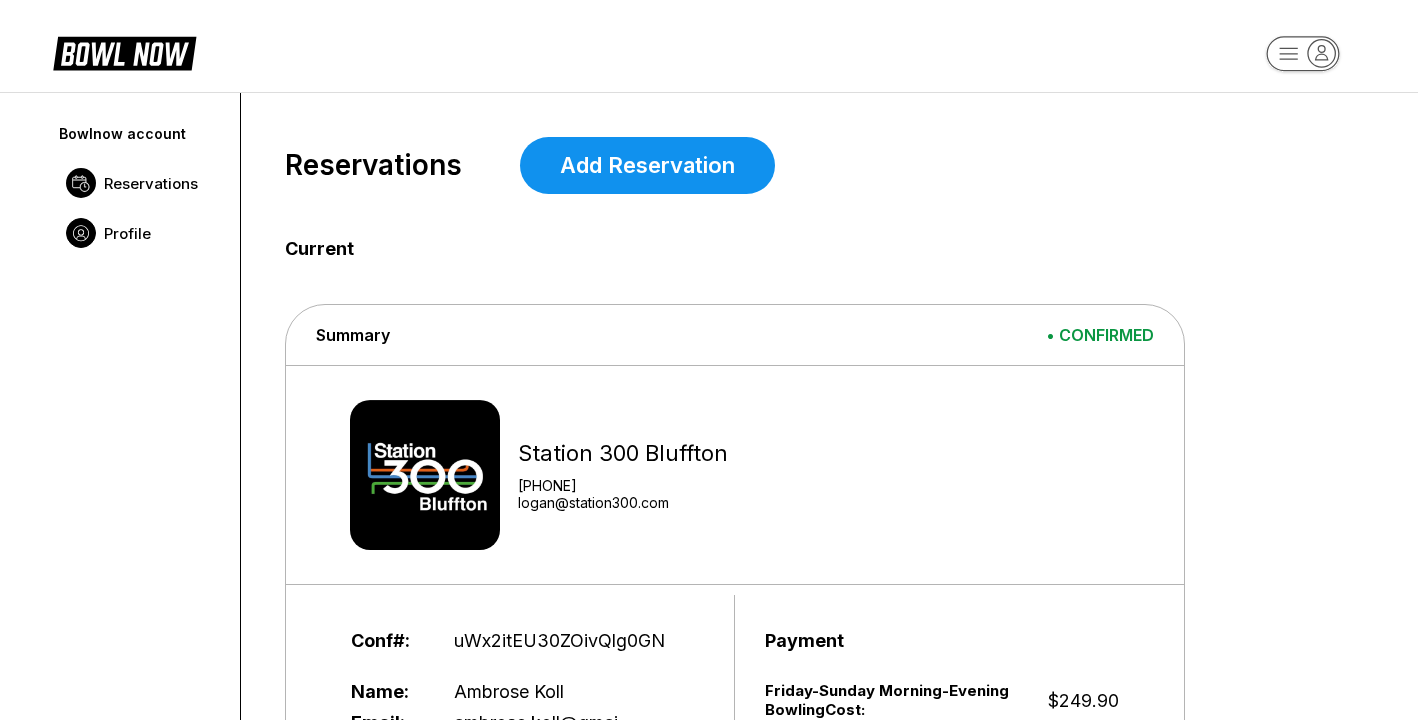 click on "Profile" at bounding box center (127, 233) 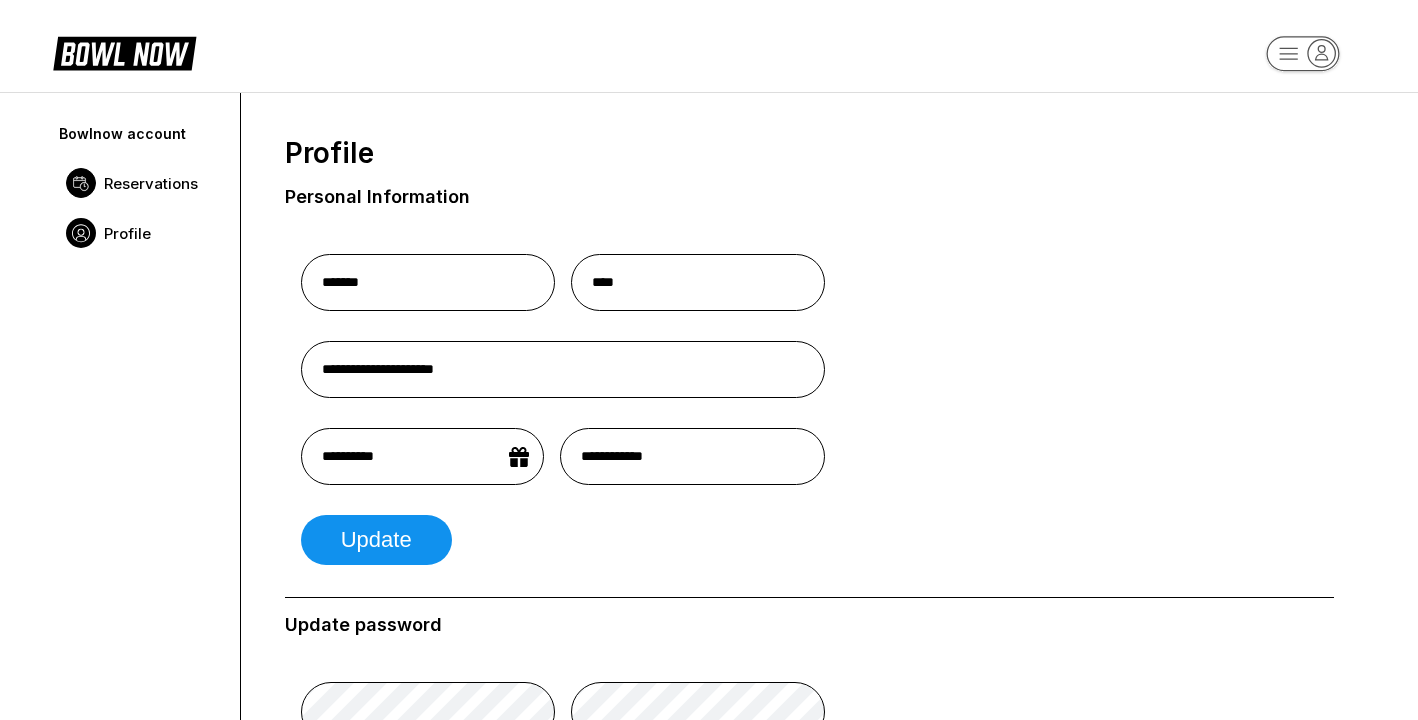 click on "Reservations" at bounding box center (151, 183) 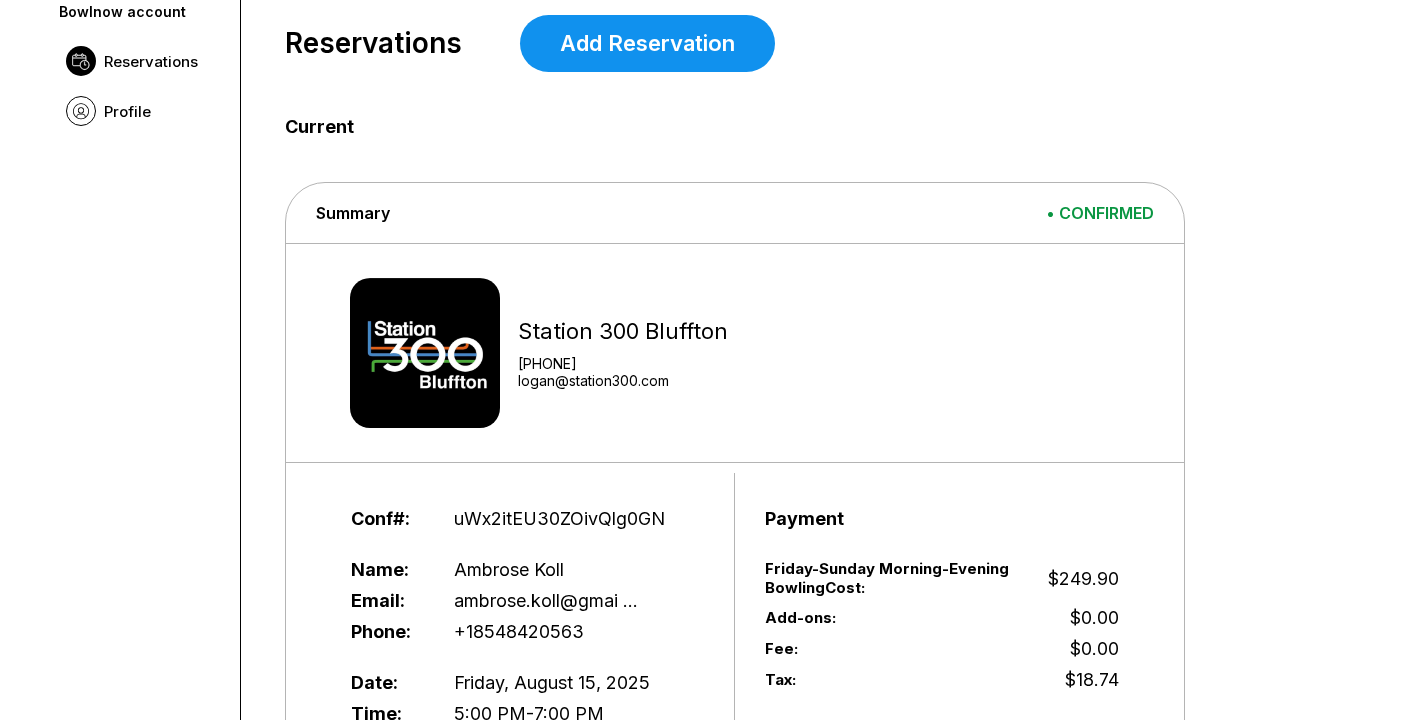 scroll, scrollTop: 0, scrollLeft: 0, axis: both 